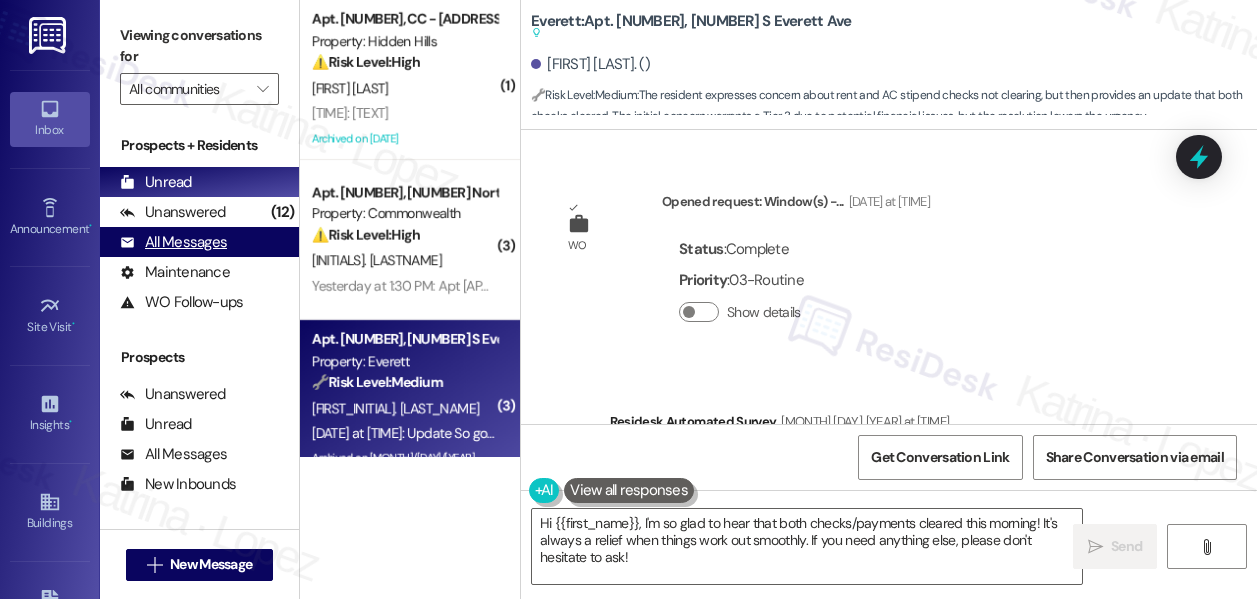 scroll, scrollTop: 0, scrollLeft: 0, axis: both 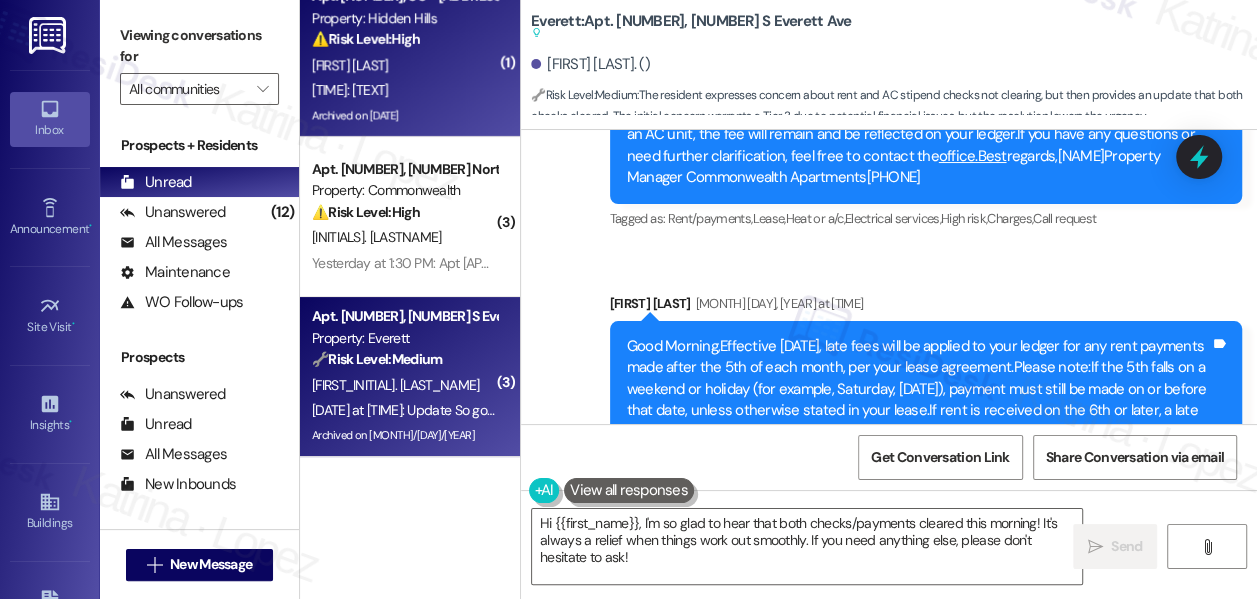 click on "[FIRST] [LAST]" at bounding box center (404, 65) 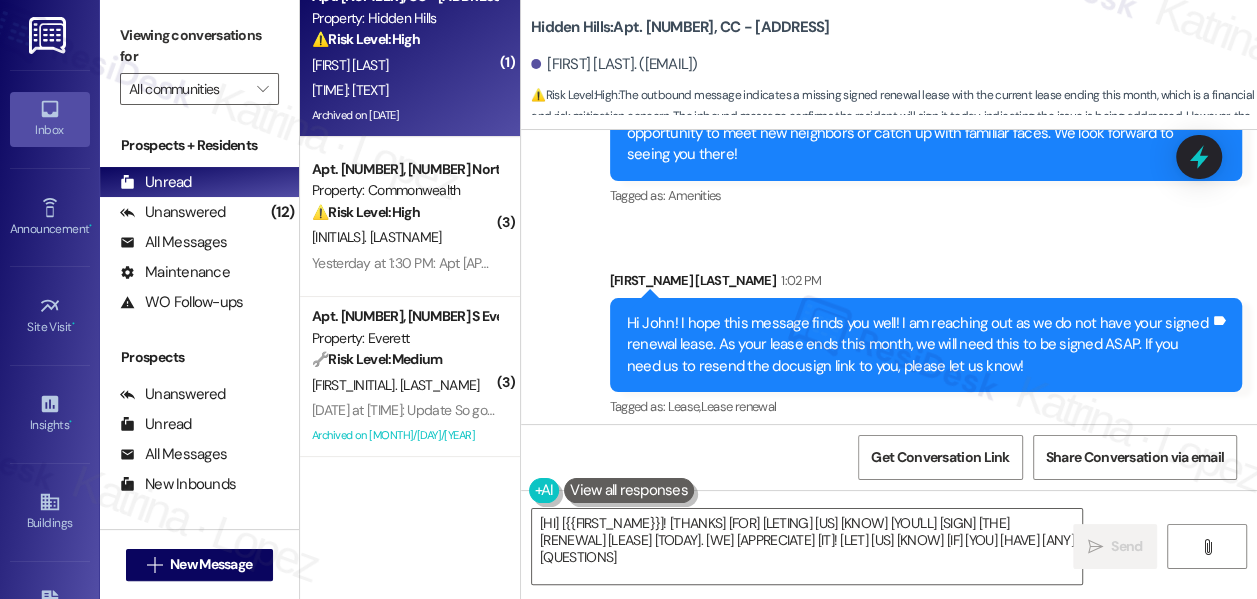 scroll, scrollTop: 29385, scrollLeft: 0, axis: vertical 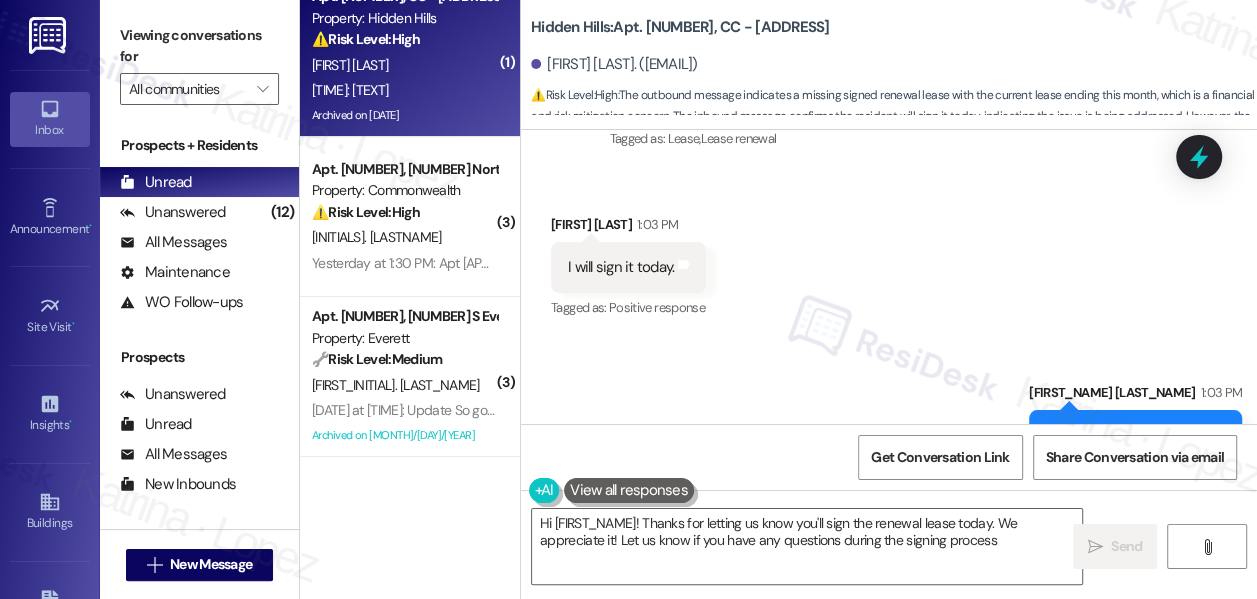 type on "Hi {{first_name}}! Thanks for letting us know you'll sign the renewal lease today. We appreciate it! Let us know if you have any questions during the signing process." 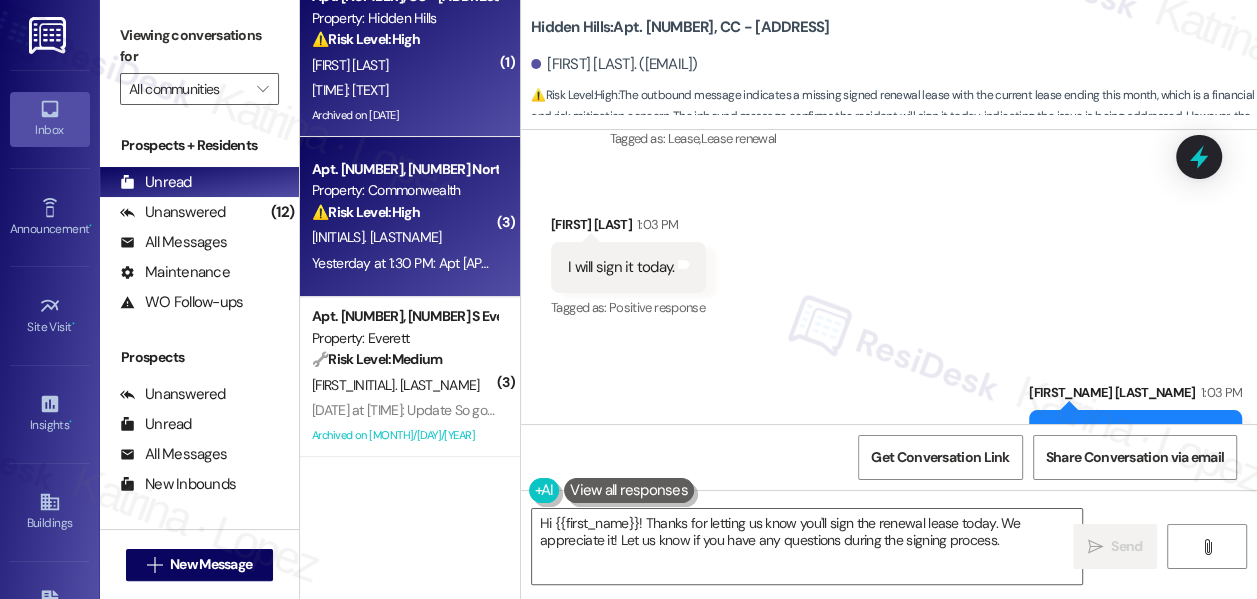 click on "[INITIALS]. [LASTNAME]" at bounding box center (404, 237) 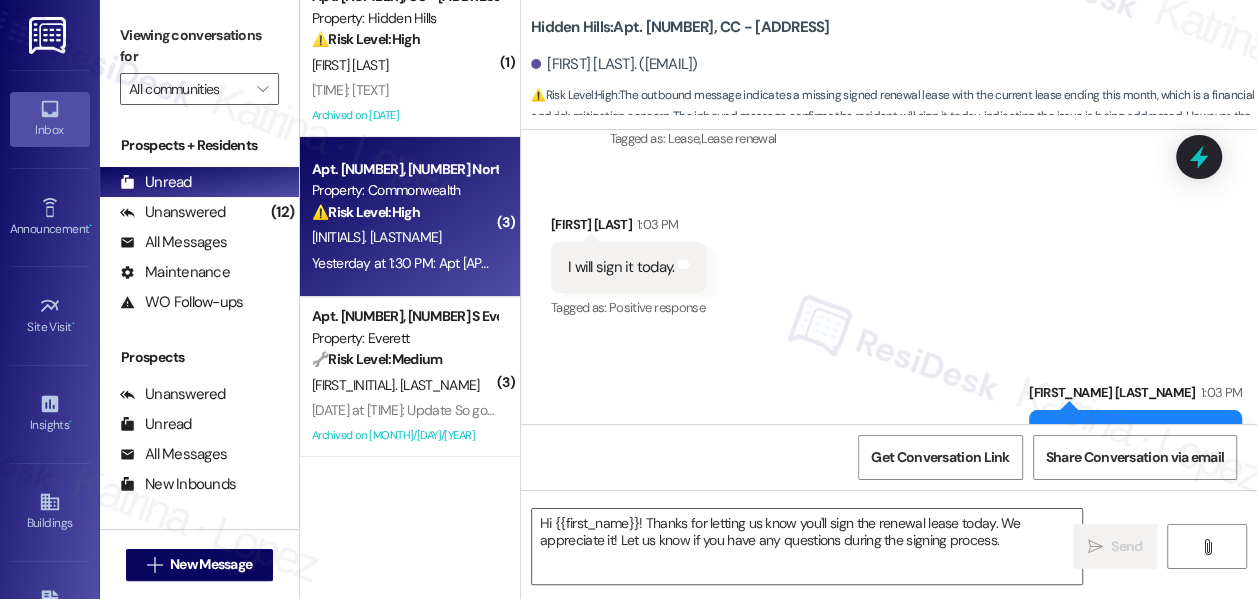 type on "Fetching suggested responses. Please feel free to read through the conversation in the meantime." 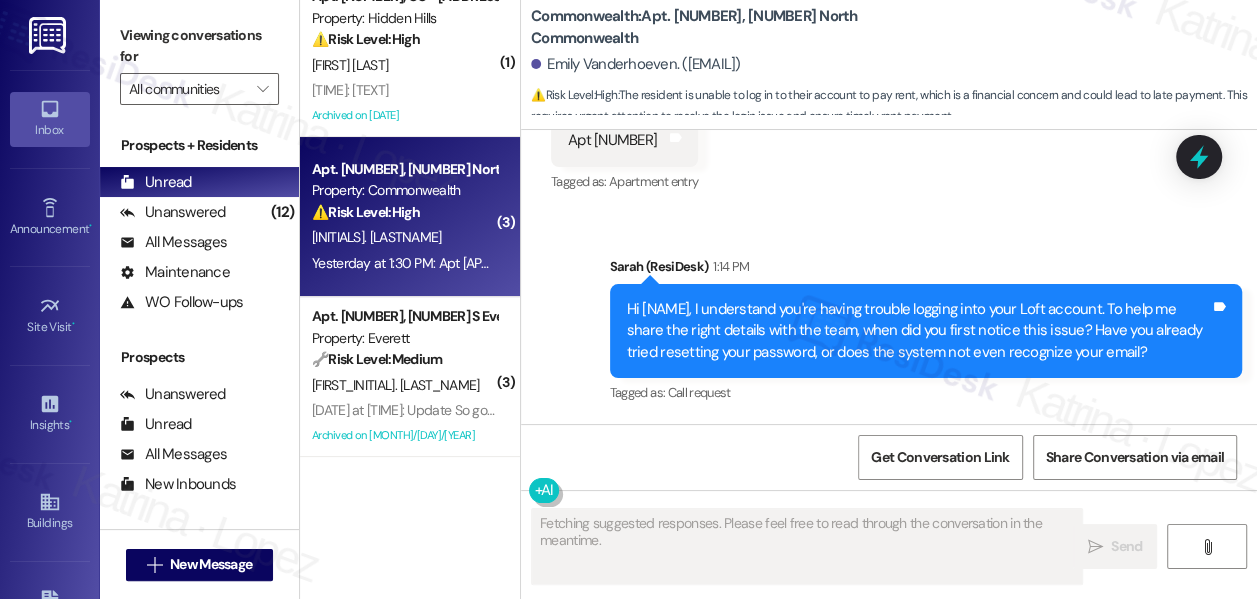scroll, scrollTop: 14907, scrollLeft: 0, axis: vertical 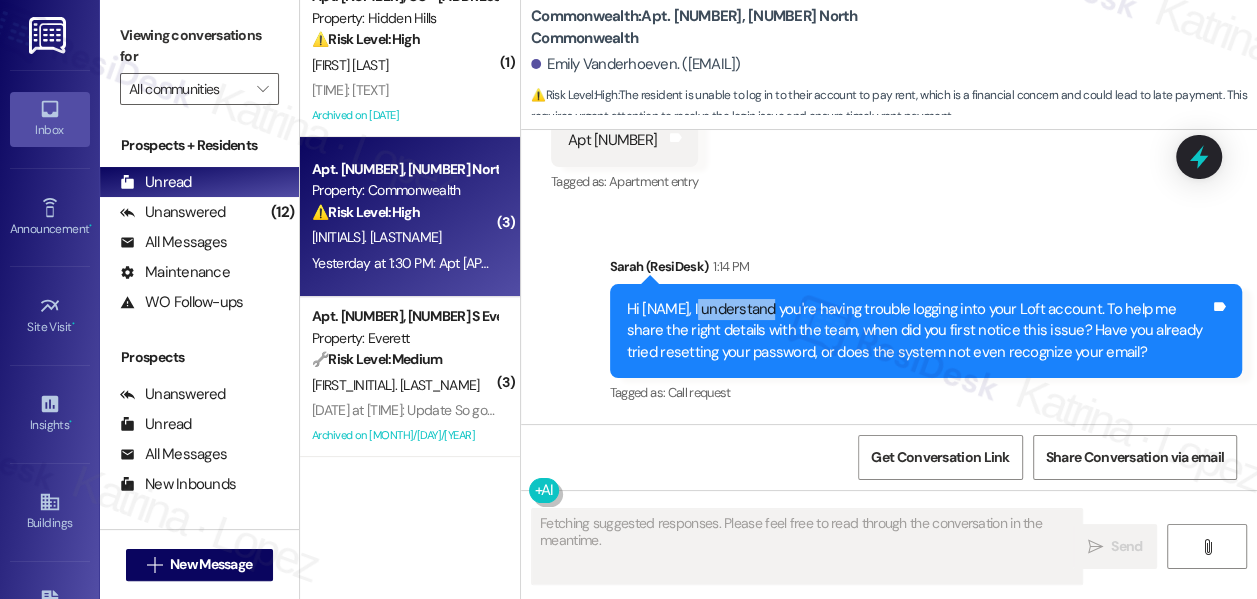 click on "Hi [NAME], I understand you're having trouble logging into your Loft account. To help me share the right details with the team, when did you first notice this issue? Have you already tried resetting your password, or does the system not even recognize your email?" at bounding box center [918, 331] 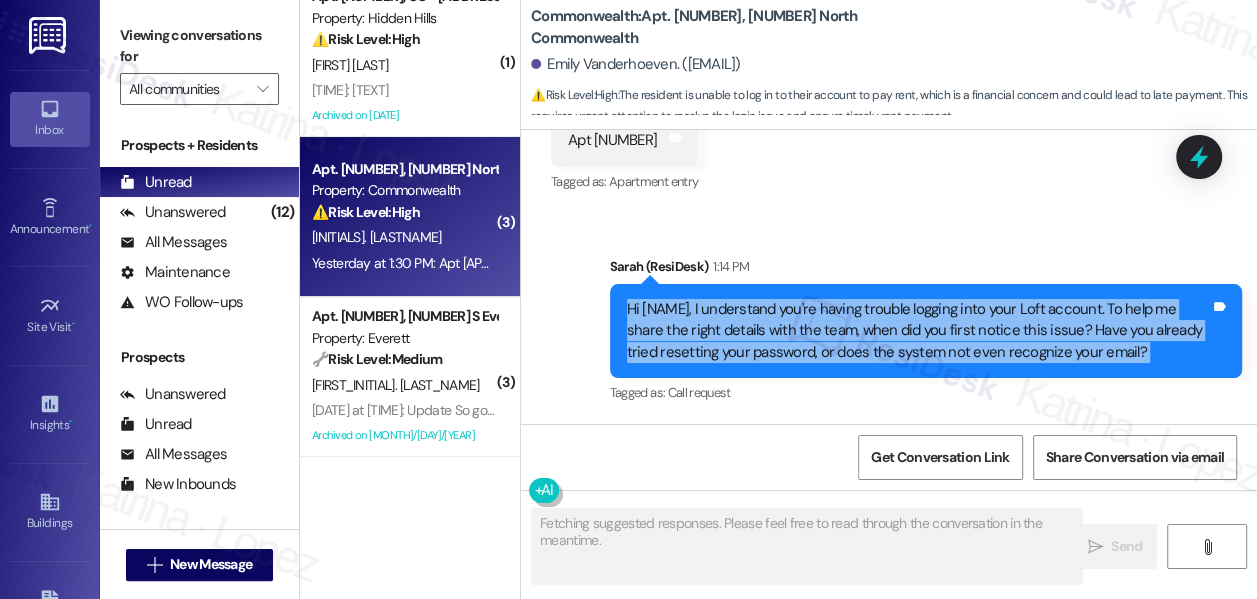 click on "Hi [NAME], I understand you're having trouble logging into your Loft account. To help me share the right details with the team, when did you first notice this issue? Have you already tried resetting your password, or does the system not even recognize your email?" at bounding box center [918, 331] 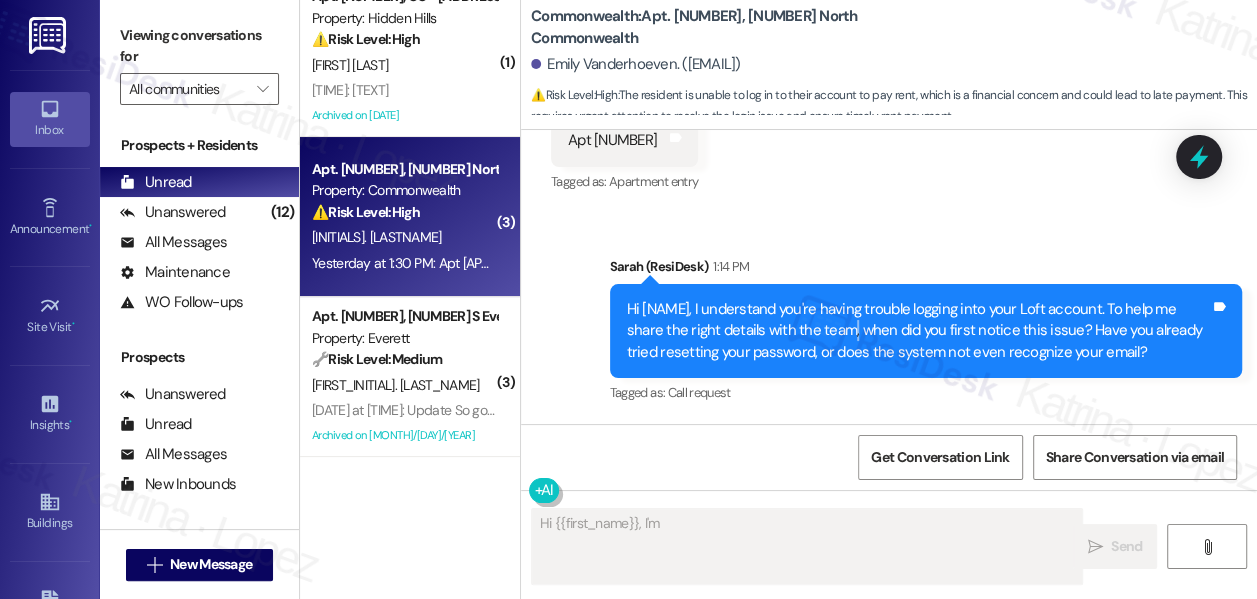 click on "Hi [NAME], I understand you're having trouble logging into your Loft account. To help me share the right details with the team, when did you first notice this issue? Have you already tried resetting your password, or does the system not even recognize your email?" at bounding box center (918, 331) 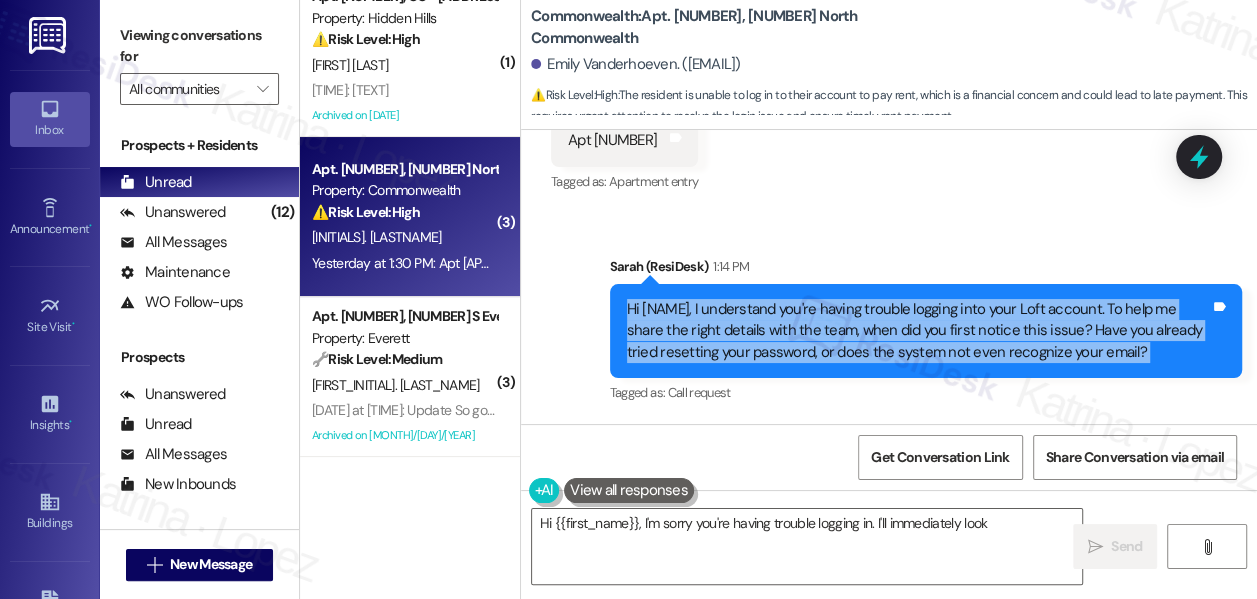 click on "Hi [NAME], I understand you're having trouble logging into your Loft account. To help me share the right details with the team, when did you first notice this issue? Have you already tried resetting your password, or does the system not even recognize your email?" at bounding box center [918, 331] 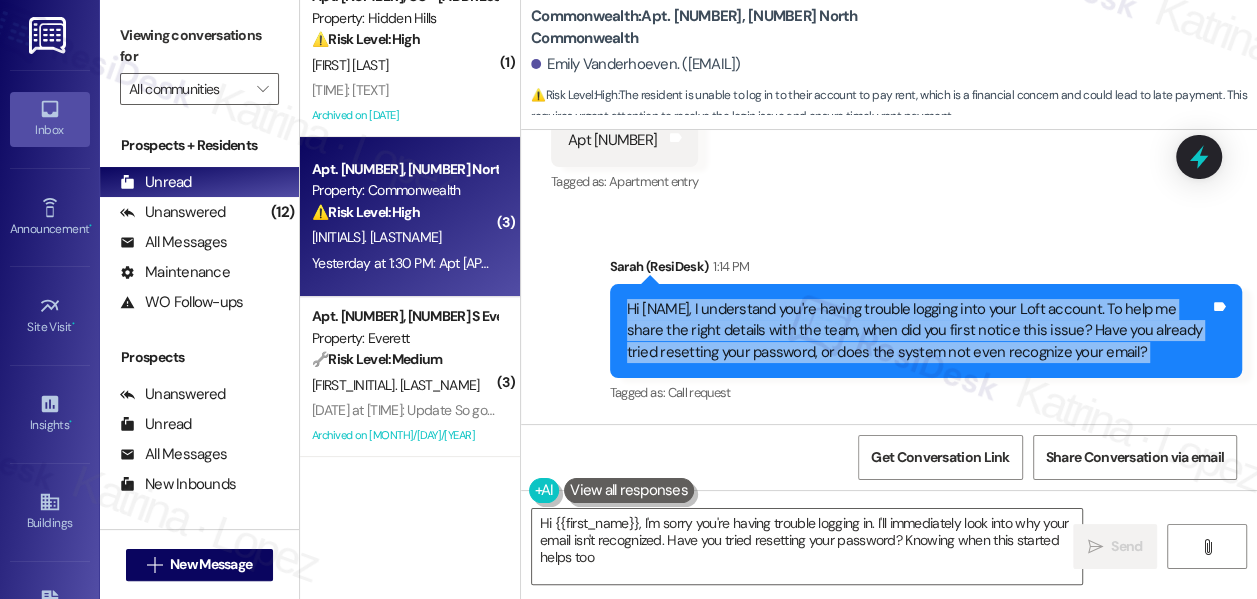 type on "Hi {{first_name}}, I'm sorry you're having trouble logging in. I'll immediately look into why your email isn't recognized. Have you tried resetting your password? Knowing when this started helps too!" 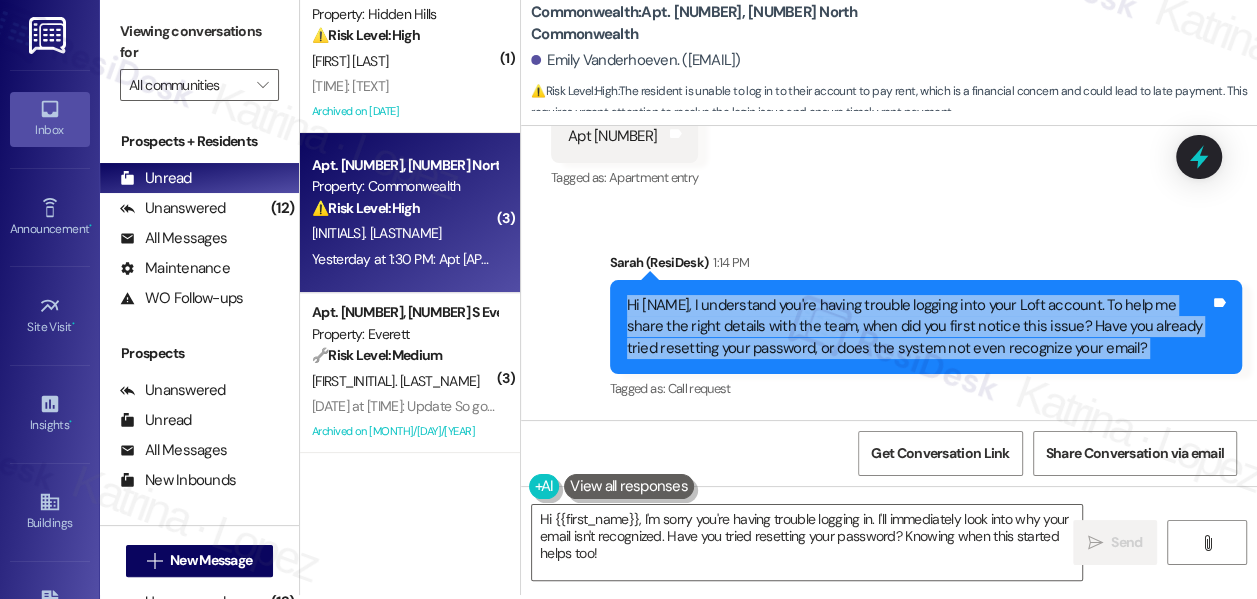 scroll, scrollTop: 5, scrollLeft: 0, axis: vertical 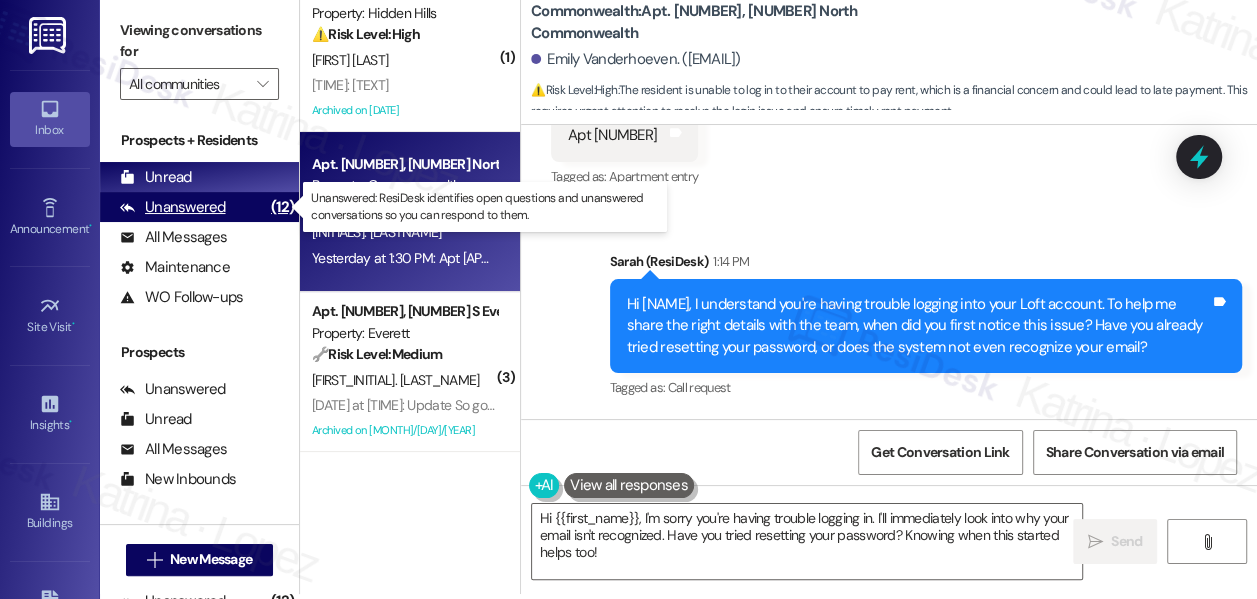 click on "Unanswered (12)" at bounding box center (199, 207) 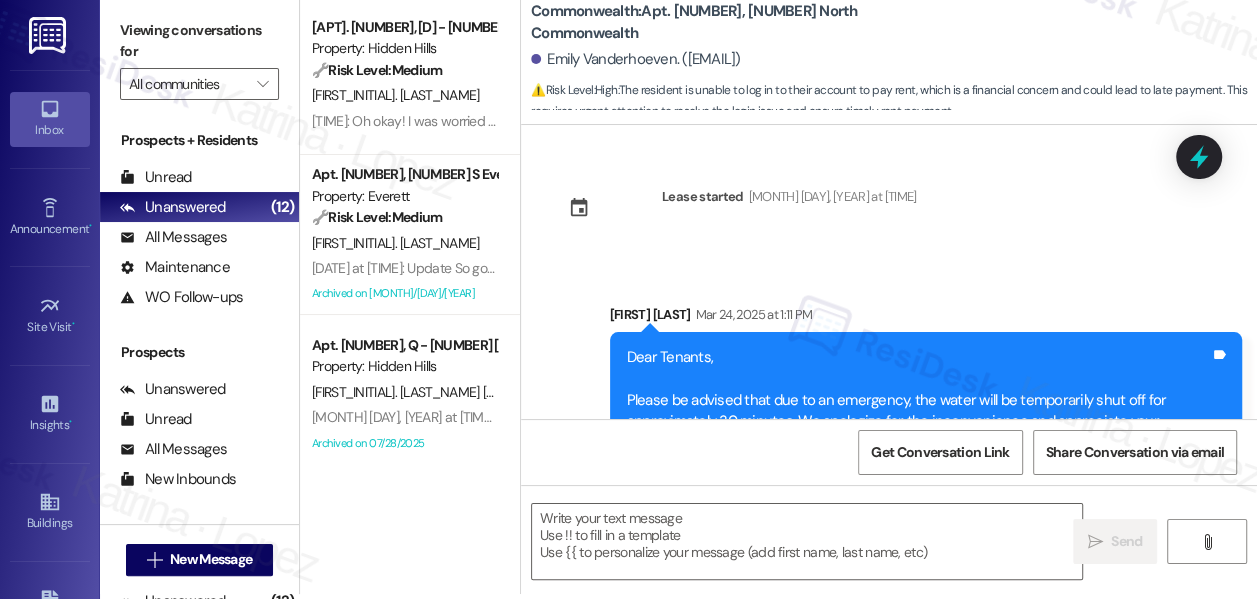 scroll, scrollTop: 541, scrollLeft: 0, axis: vertical 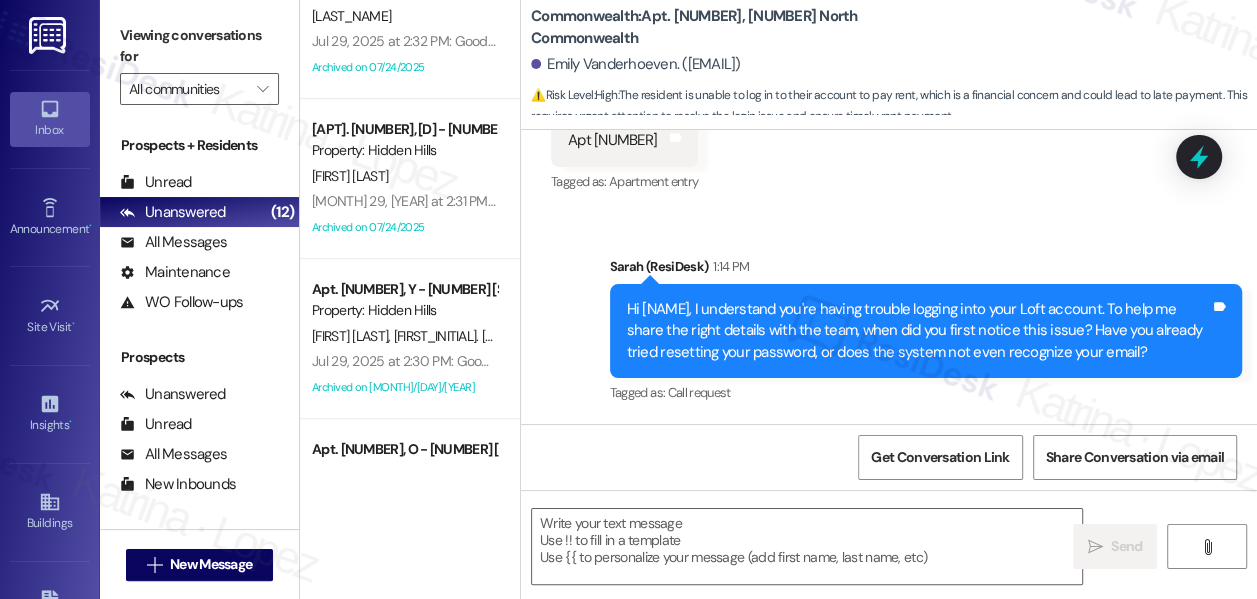 type on "Fetching suggested responses. Please feel free to read through the conversation in the meantime." 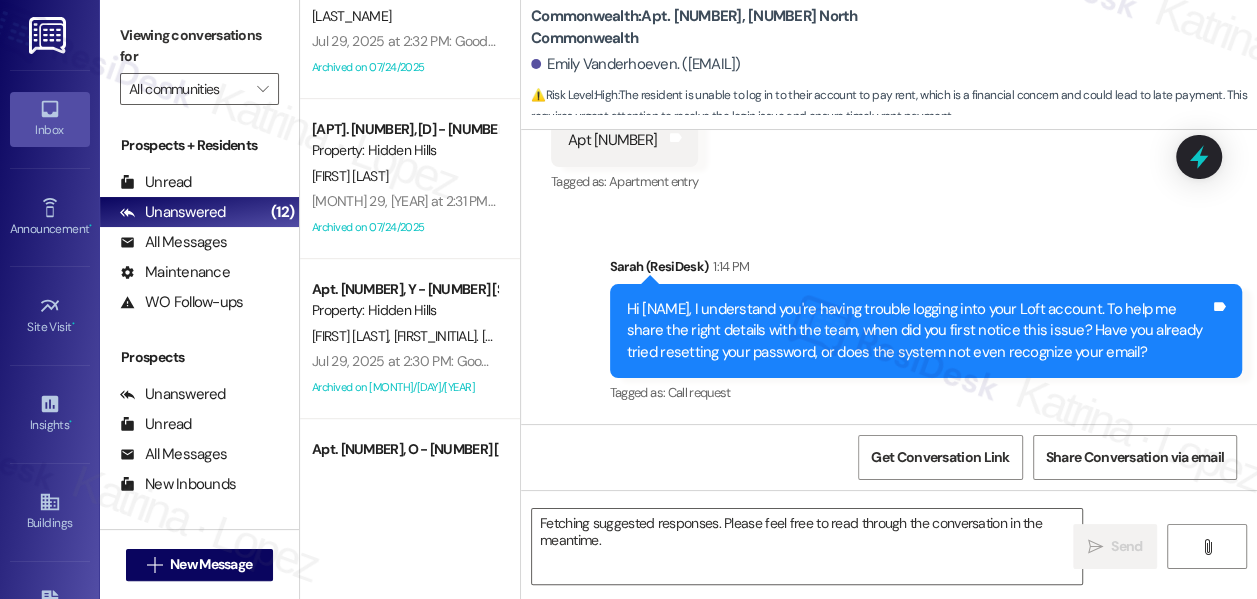 scroll, scrollTop: 545, scrollLeft: 0, axis: vertical 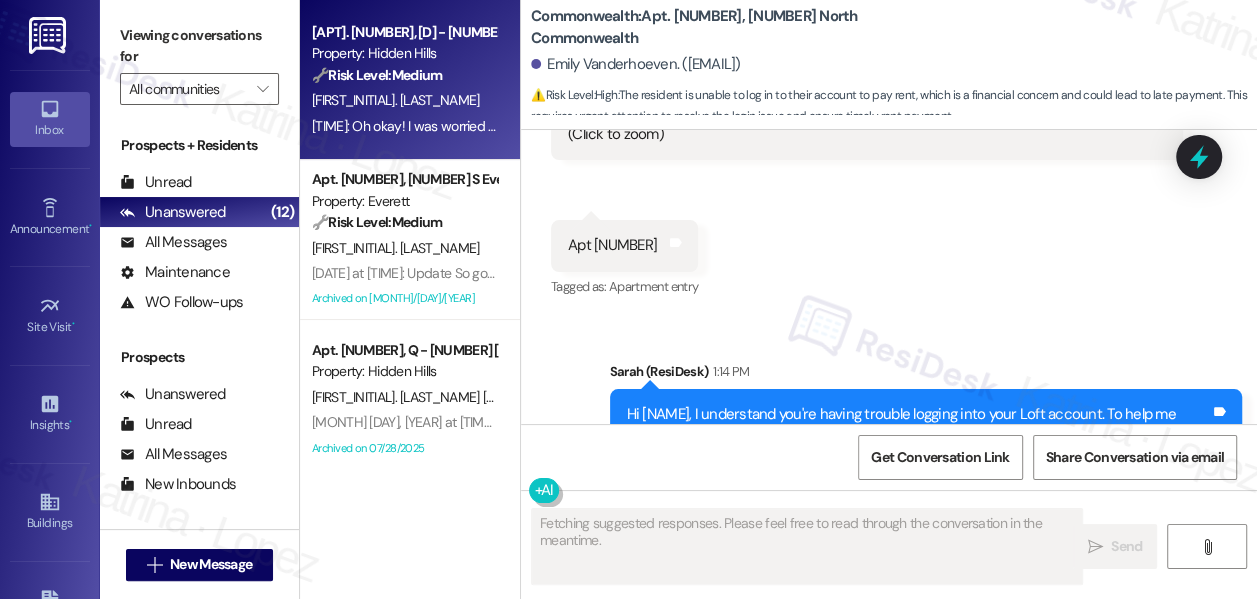 click on "[FIRST_INITIAL]. [LAST_NAME]" at bounding box center (404, 100) 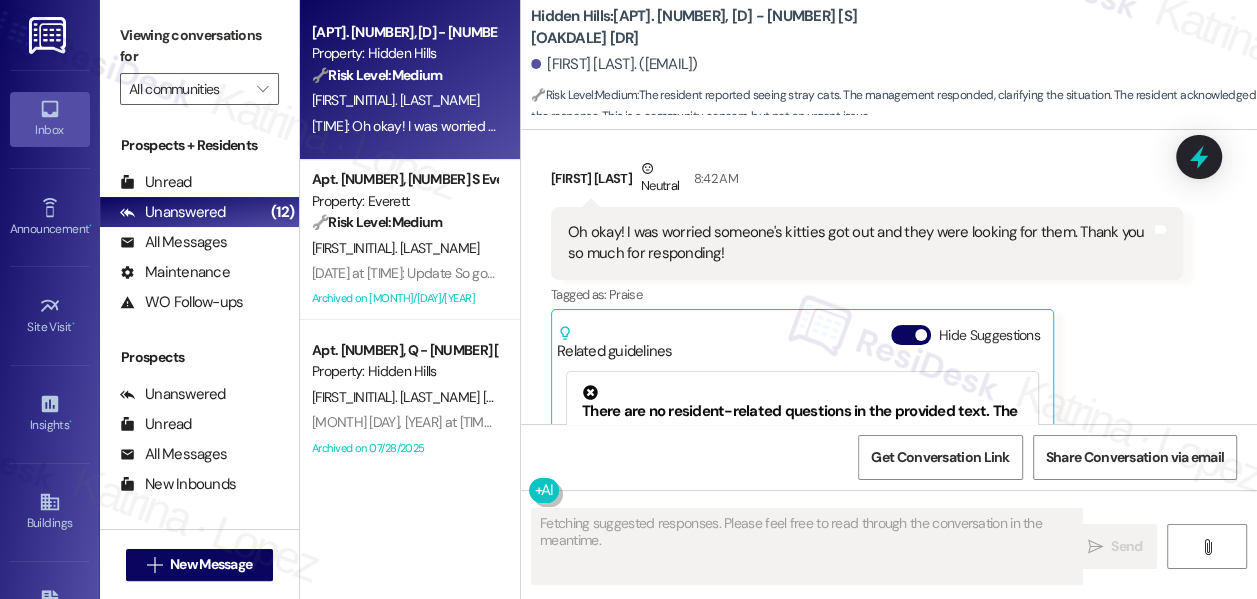 scroll, scrollTop: 5980, scrollLeft: 0, axis: vertical 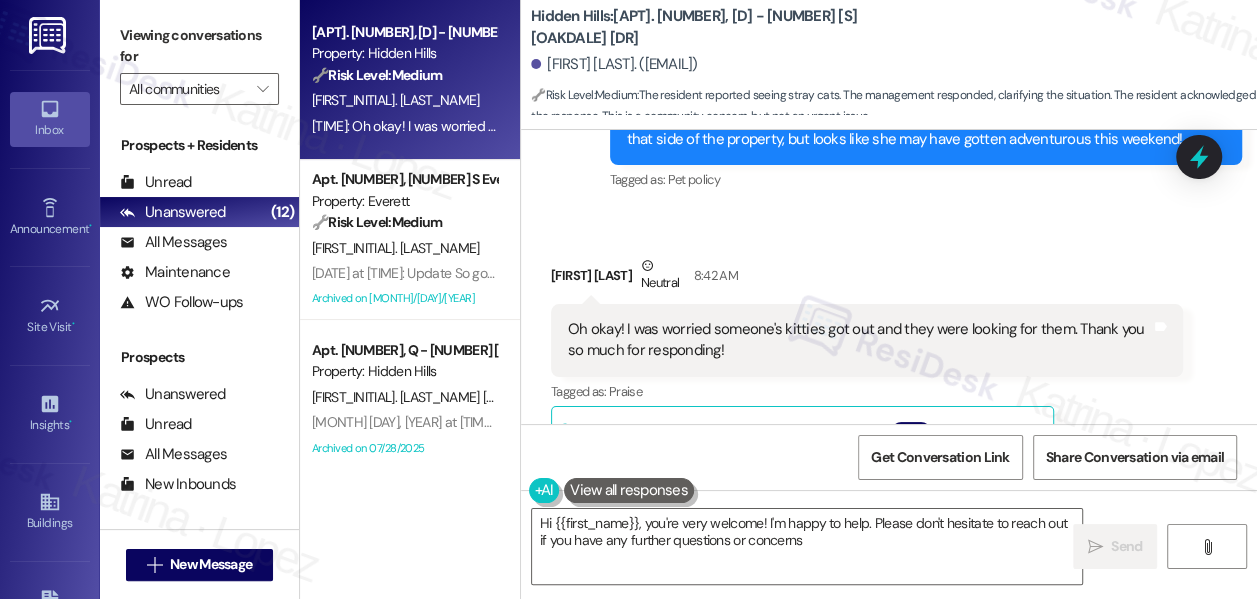 type on "Hi {{first_name}}, you're very welcome! I'm happy to help. Please don't hesitate to reach out if you have any further questions or concerns!" 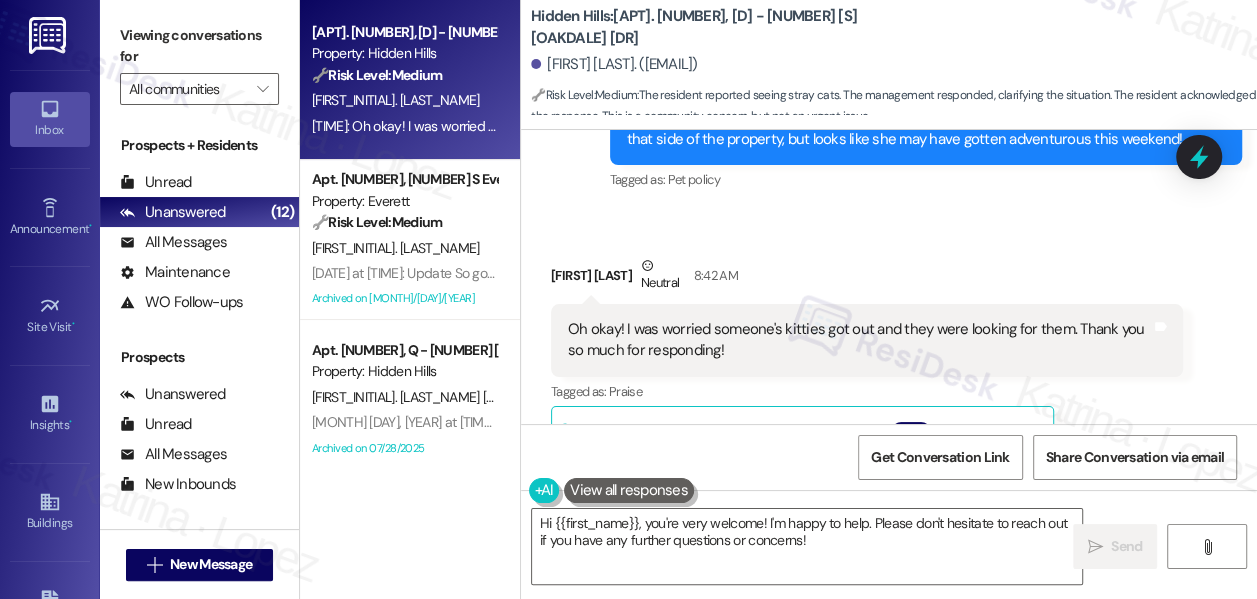 click on "Oh okay! I was worried someone's kitties got out and they were looking for them. Thank you so much for responding!" at bounding box center [859, 340] 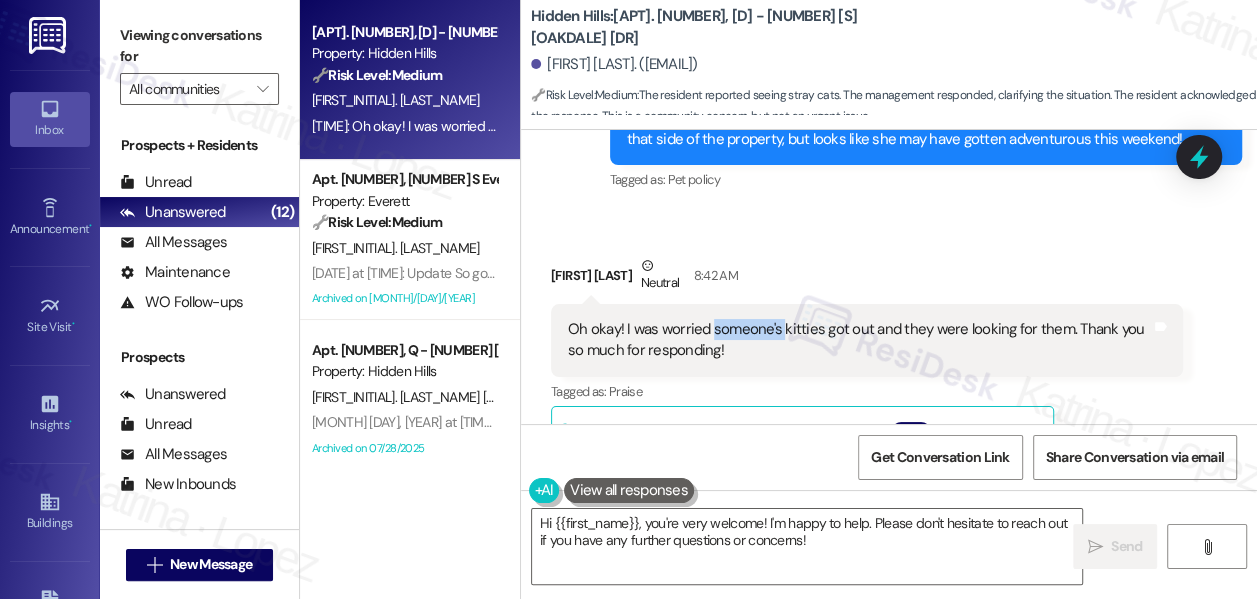 click on "Oh okay! I was worried someone's kitties got out and they were looking for them. Thank you so much for responding!" at bounding box center [859, 340] 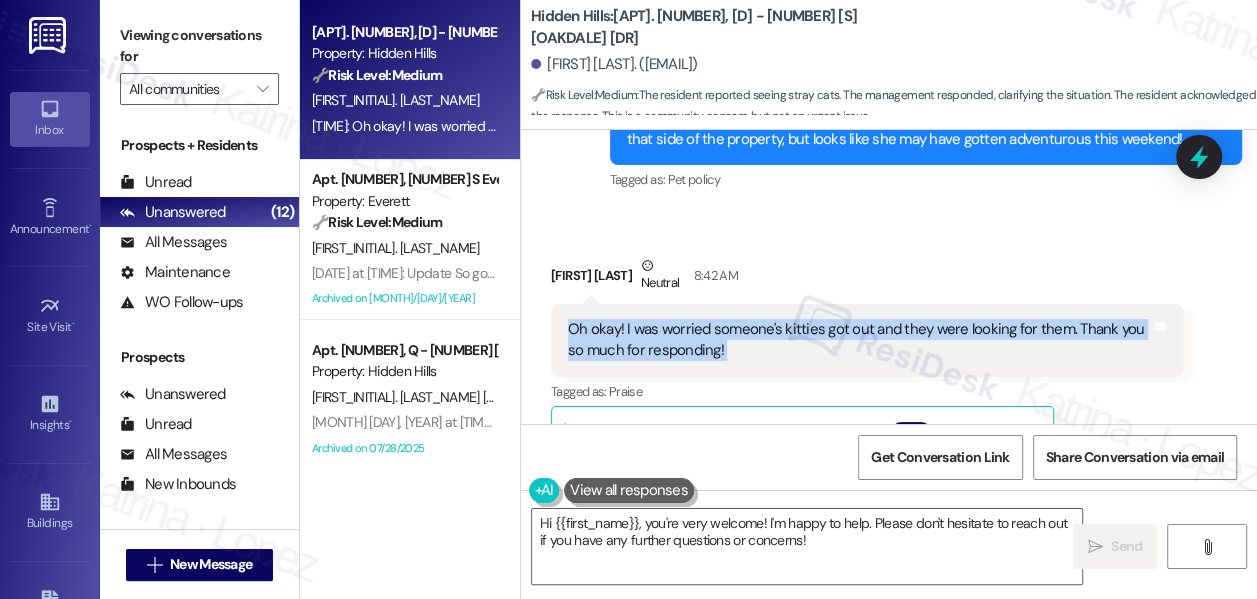 click on "Oh okay! I was worried someone's kitties got out and they were looking for them. Thank you so much for responding!" at bounding box center (859, 340) 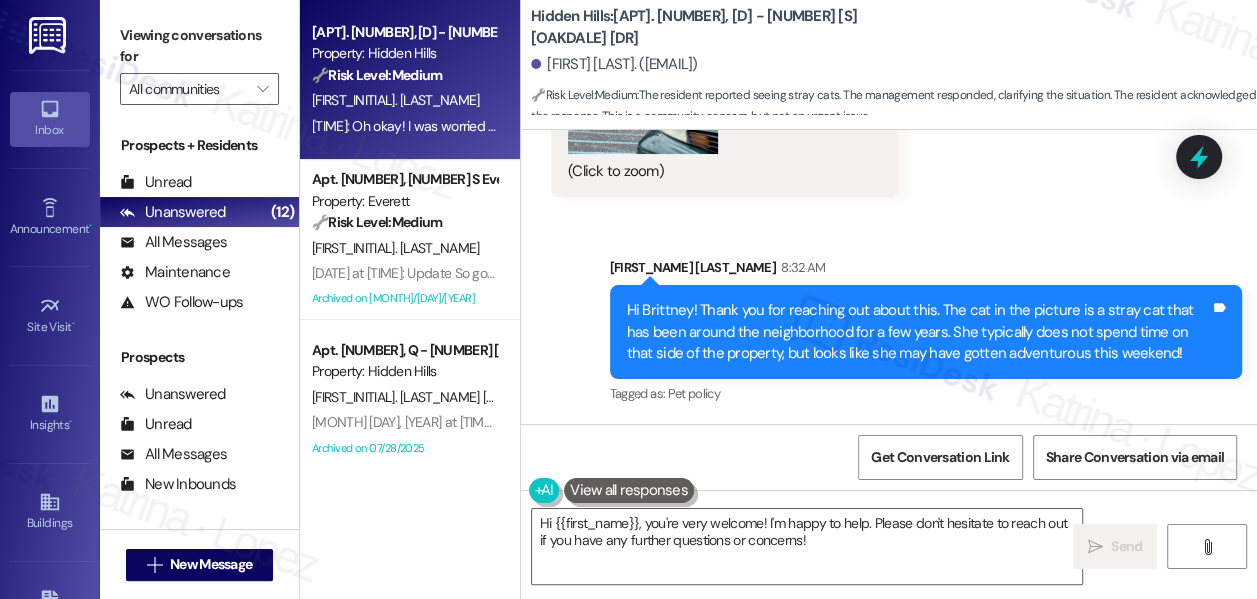 scroll, scrollTop: 5798, scrollLeft: 0, axis: vertical 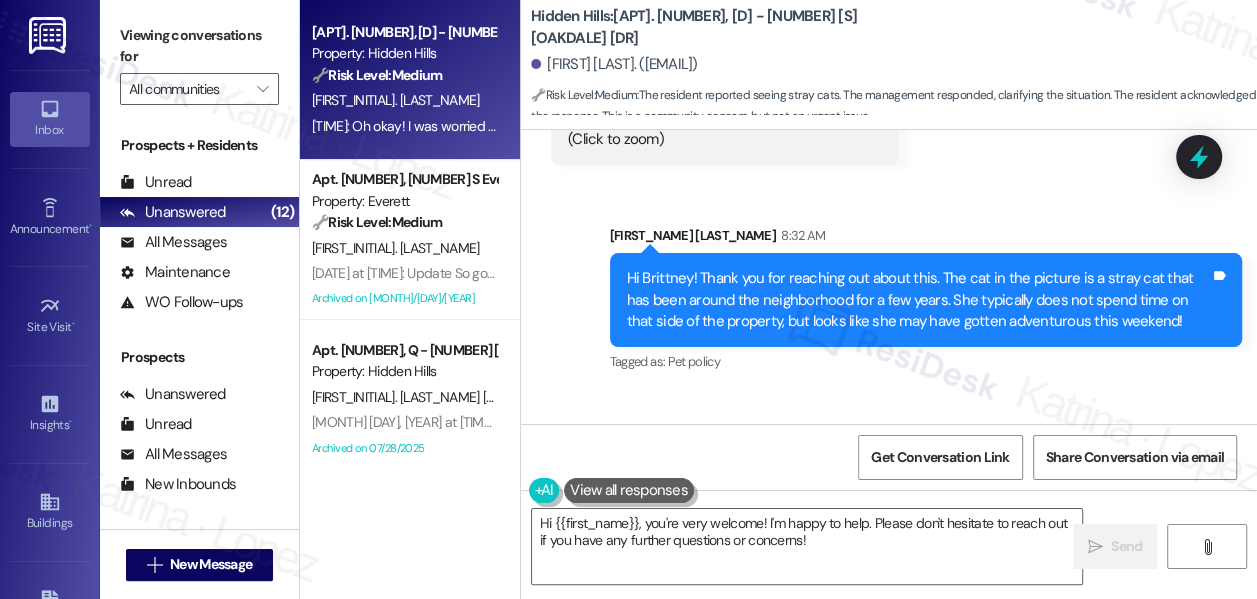 click on "Hi Brittney! Thank you for reaching out about this. The cat in the picture is a stray cat that has been around the neighborhood for a few years. She typically does not spend time on that side of the property, but looks like she may have gotten adventurous this weekend!" at bounding box center (918, 300) 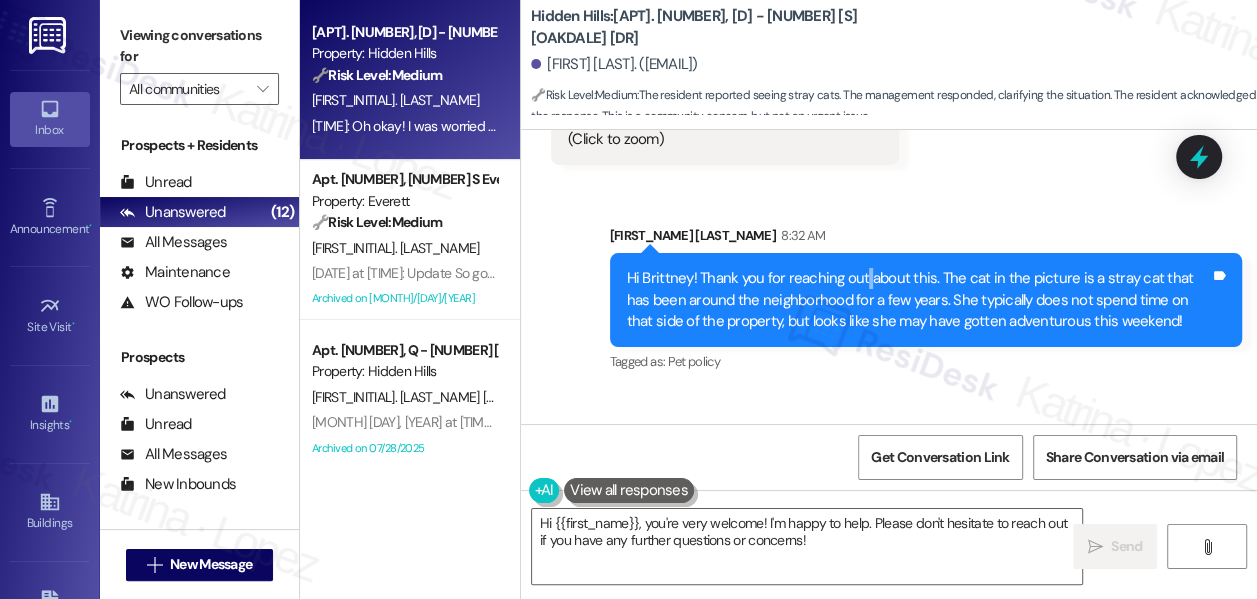 click on "Hi Brittney! Thank you for reaching out about this. The cat in the picture is a stray cat that has been around the neighborhood for a few years. She typically does not spend time on that side of the property, but looks like she may have gotten adventurous this weekend!" at bounding box center [918, 300] 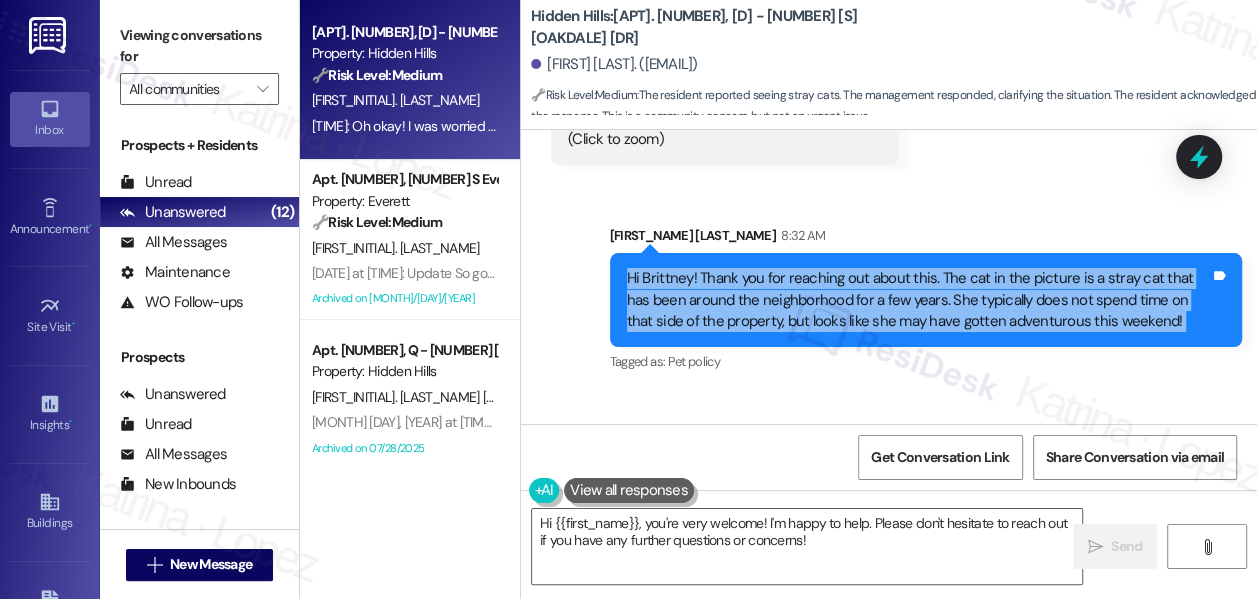 click on "Hi Brittney! Thank you for reaching out about this. The cat in the picture is a stray cat that has been around the neighborhood for a few years. She typically does not spend time on that side of the property, but looks like she may have gotten adventurous this weekend!" at bounding box center [918, 300] 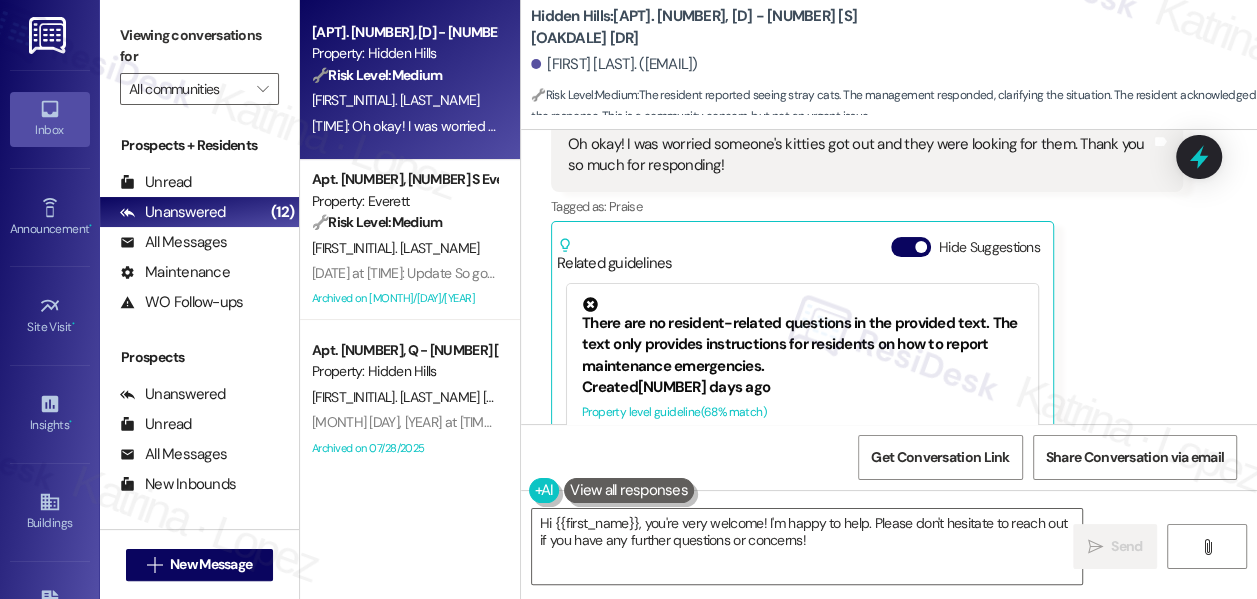 scroll, scrollTop: 6253, scrollLeft: 0, axis: vertical 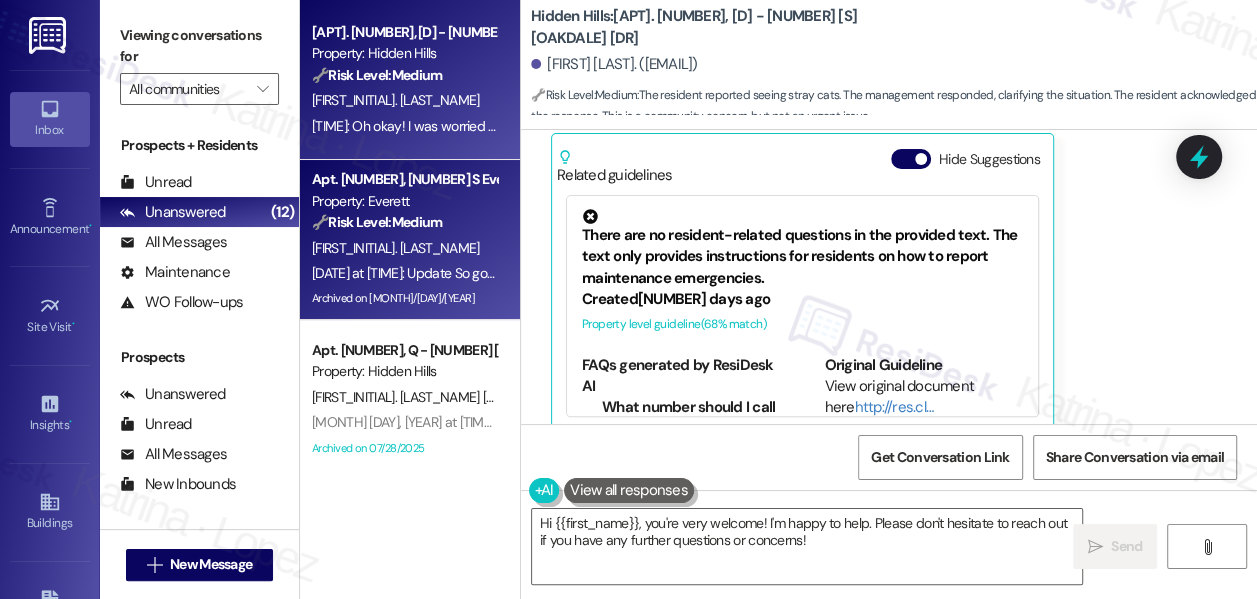 click on "Property: Everett" at bounding box center (404, 201) 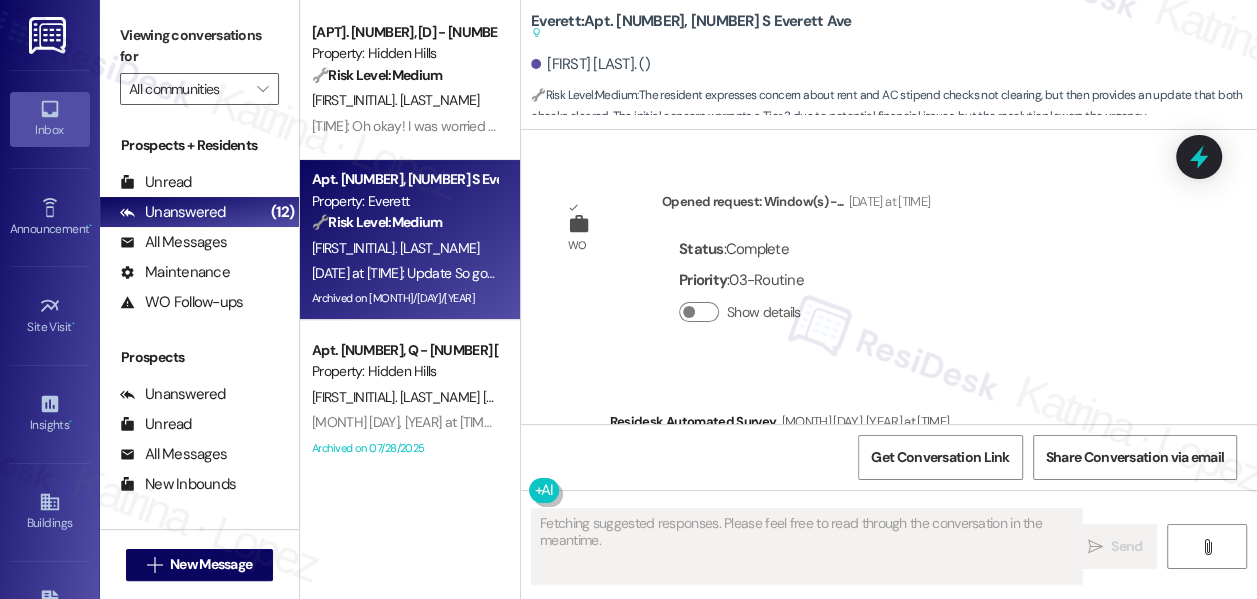 scroll, scrollTop: 106401, scrollLeft: 0, axis: vertical 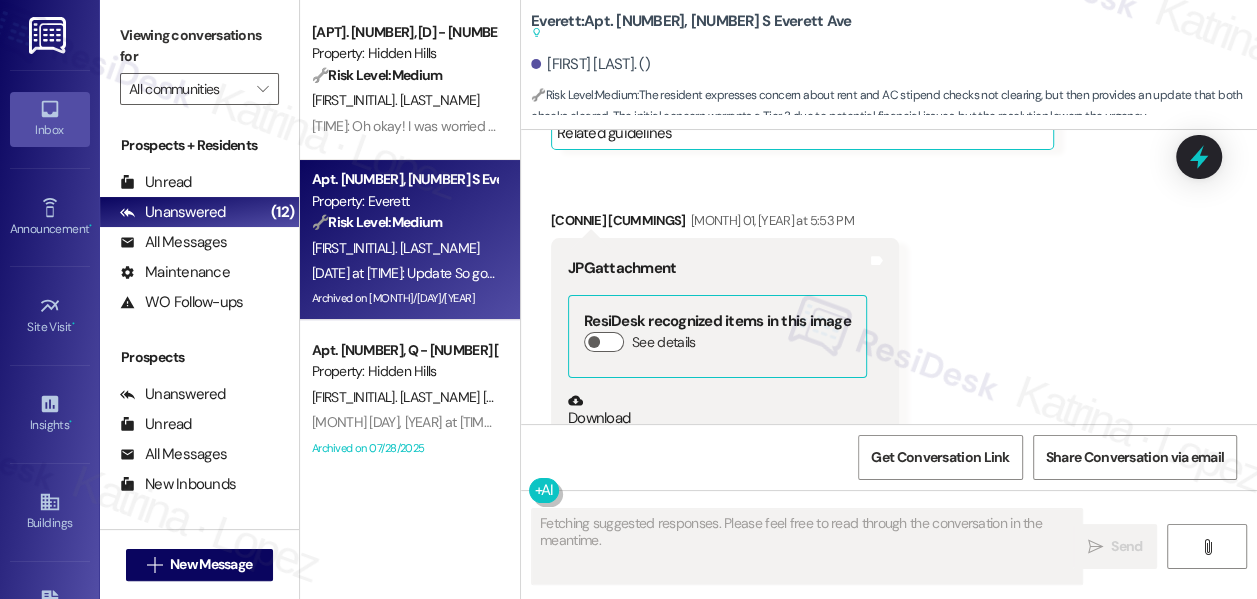 drag, startPoint x: 640, startPoint y: 329, endPoint x: 750, endPoint y: 351, distance: 112.17843 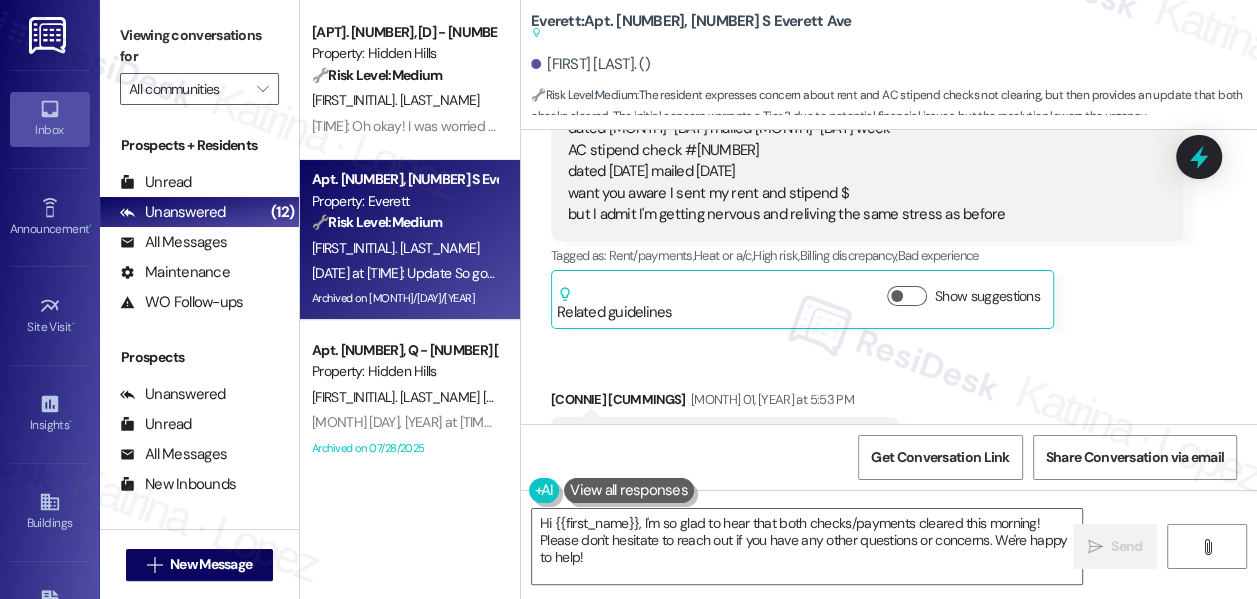 scroll, scrollTop: 106402, scrollLeft: 0, axis: vertical 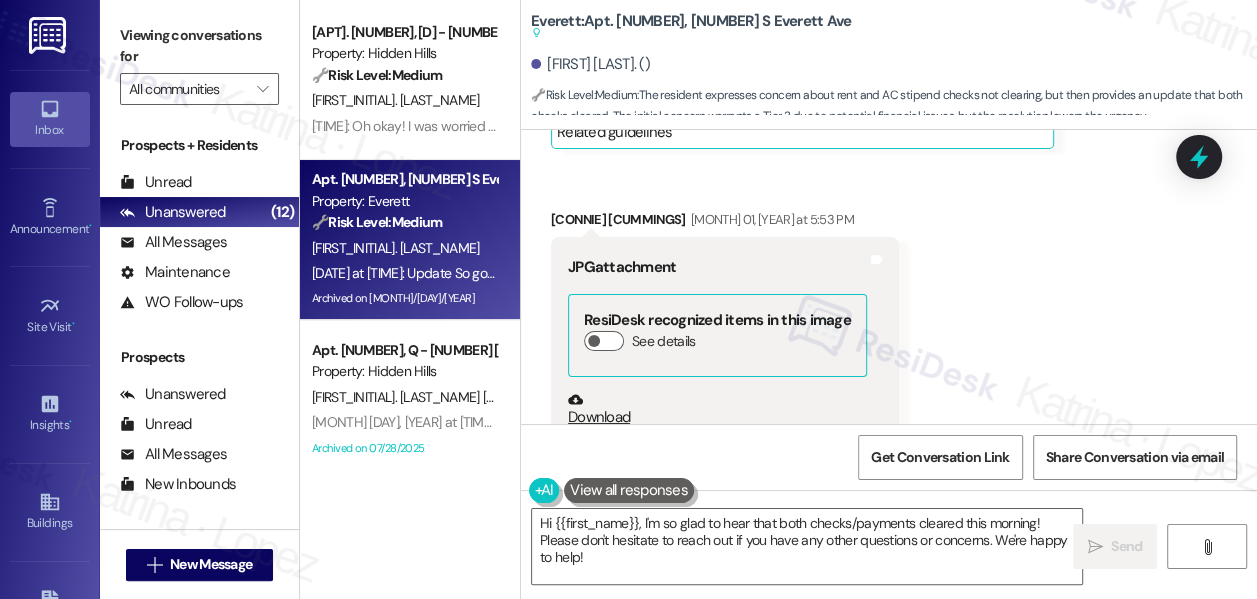 click on "Update
So good to worry needlessly
both checks/payments cleared this morning" at bounding box center (710, 806) 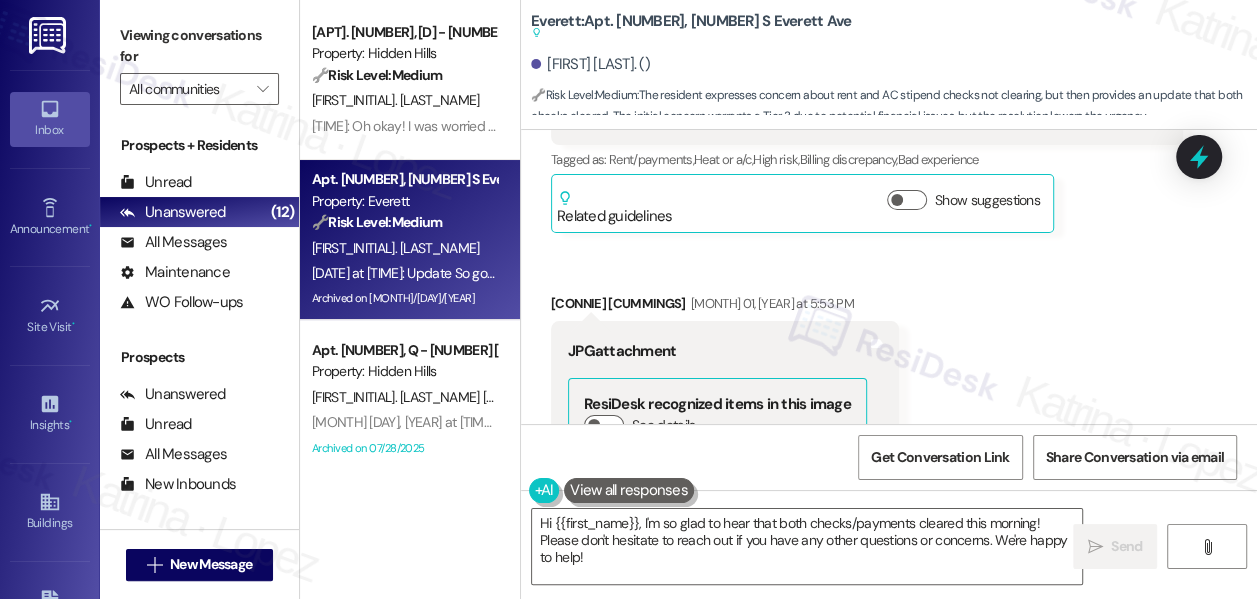 scroll, scrollTop: 106220, scrollLeft: 0, axis: vertical 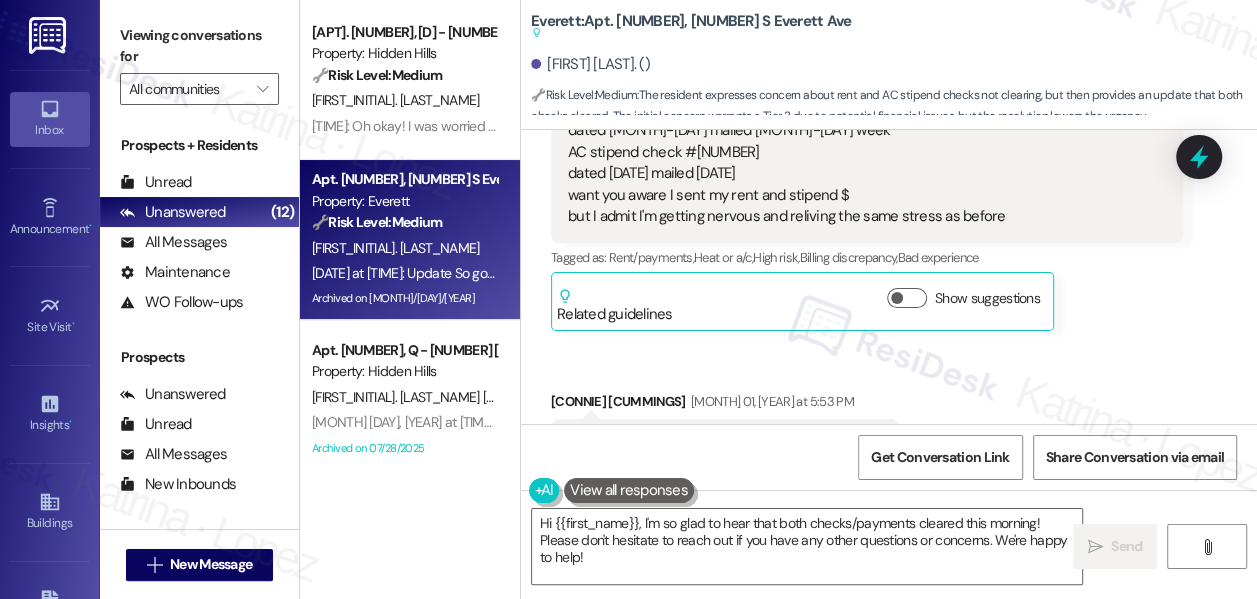 click at bounding box center (643, 710) 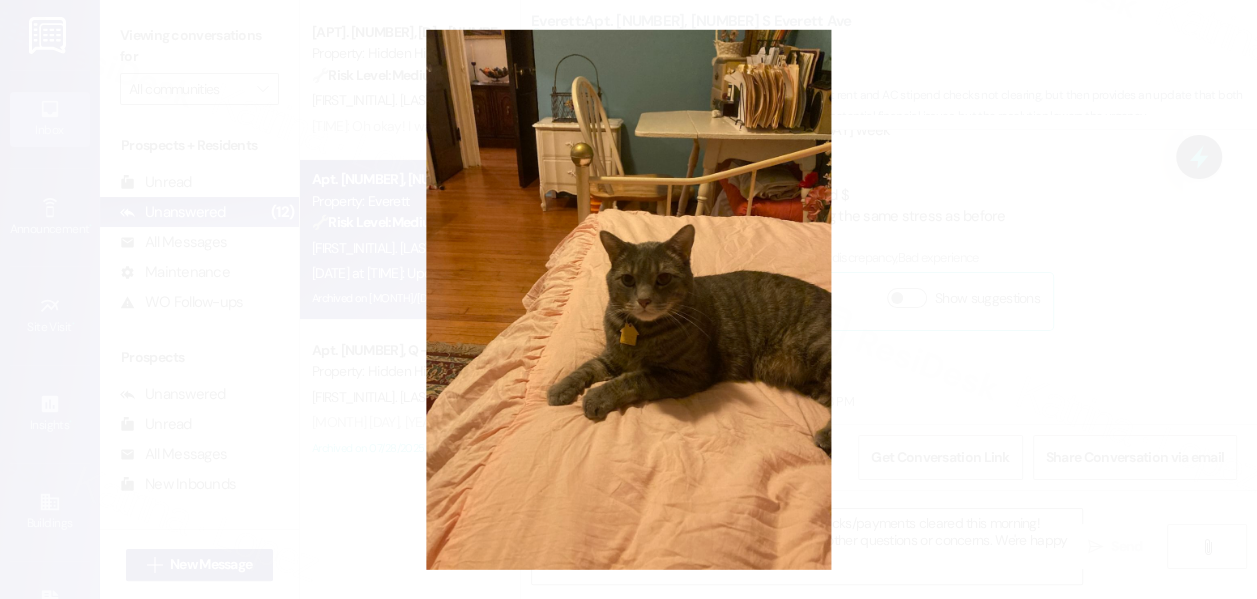 click at bounding box center (628, 299) 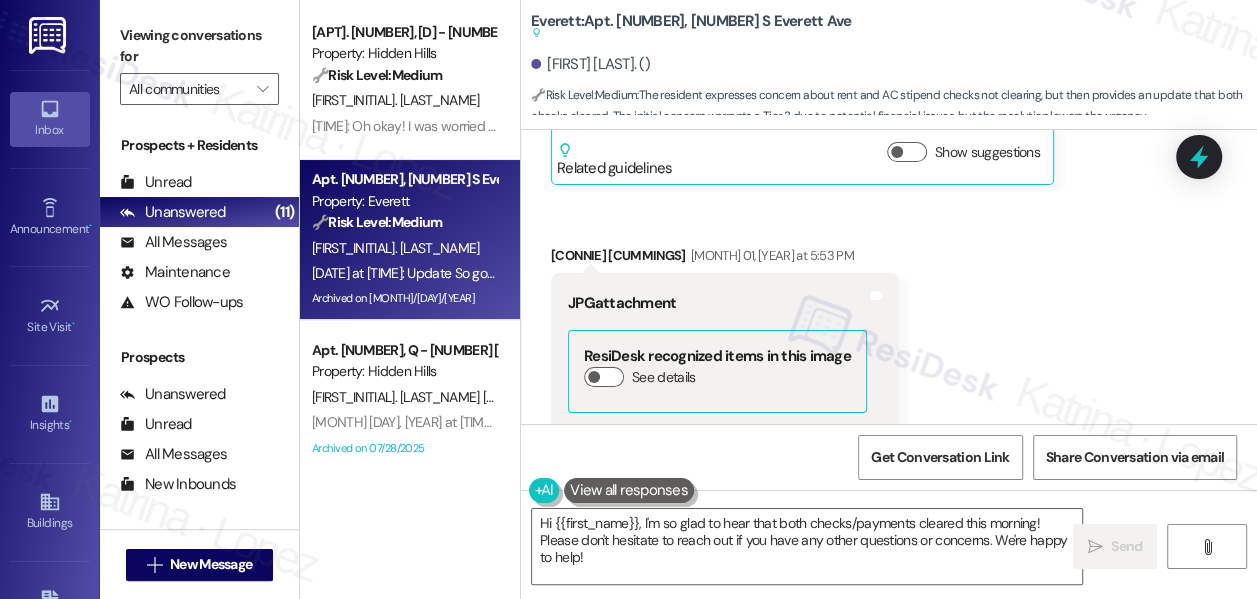 scroll, scrollTop: 106402, scrollLeft: 0, axis: vertical 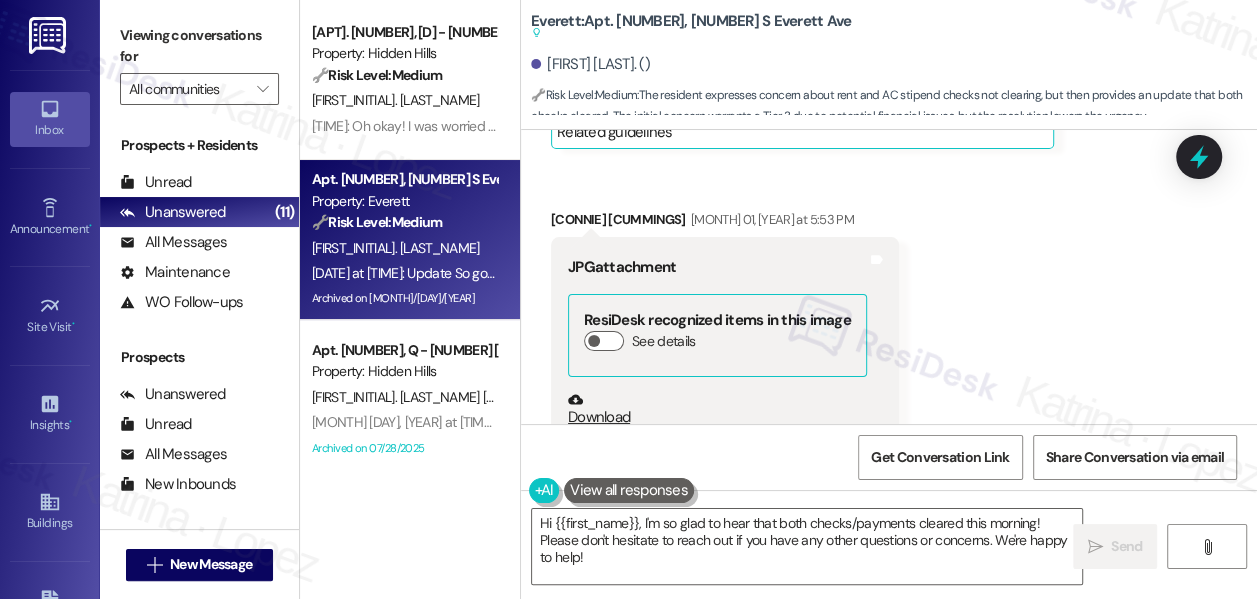 drag, startPoint x: 572, startPoint y: 307, endPoint x: 717, endPoint y: 338, distance: 148.27676 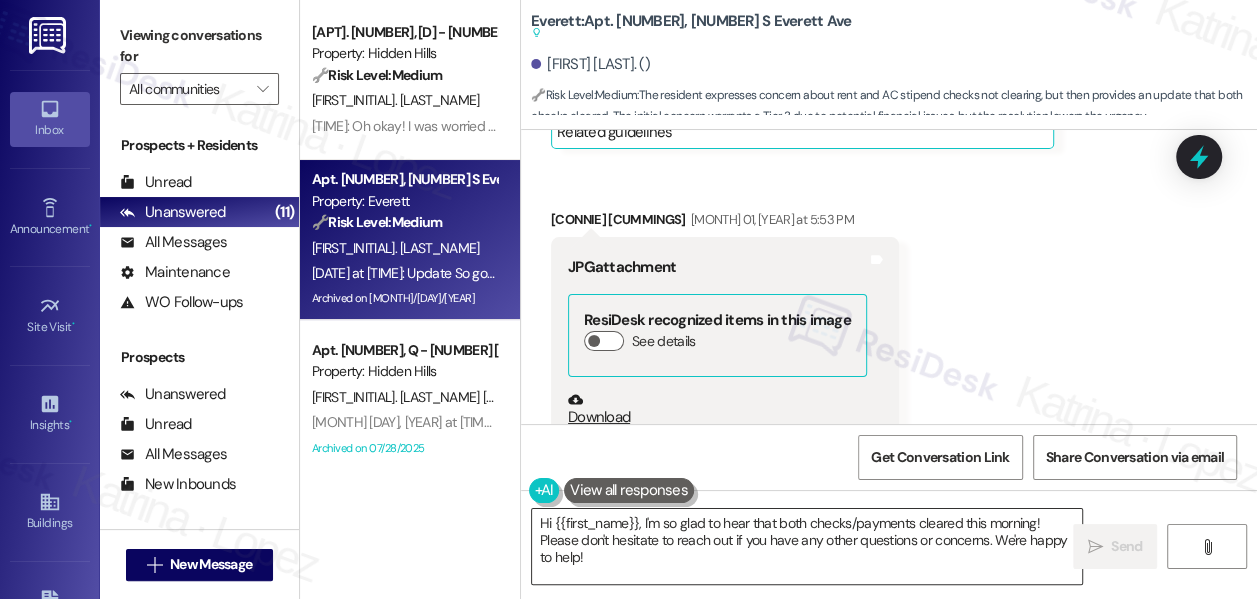 click on "Hi {{first_name}}, I'm so glad to hear that both checks/payments cleared this morning! Please don't hesitate to reach out if you have any other questions or concerns. We're happy to help!" at bounding box center (807, 546) 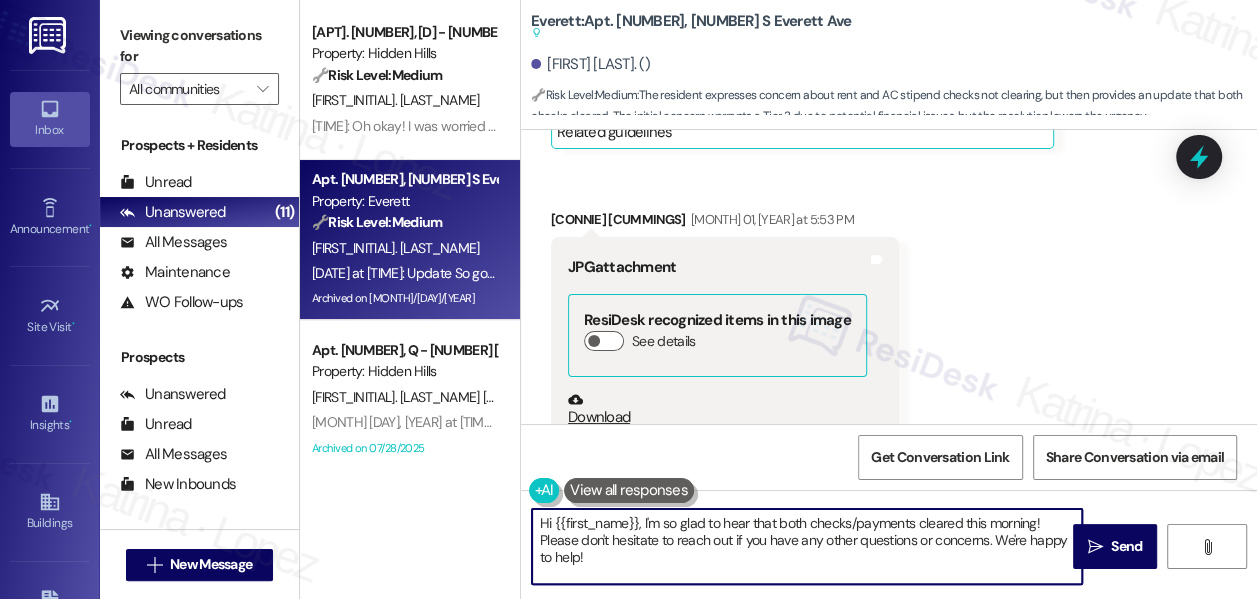 click on "Hi {{first_name}}, I'm so glad to hear that both checks/payments cleared this morning! Please don't hesitate to reach out if you have any other questions or concerns. We're happy to help!" at bounding box center (807, 546) 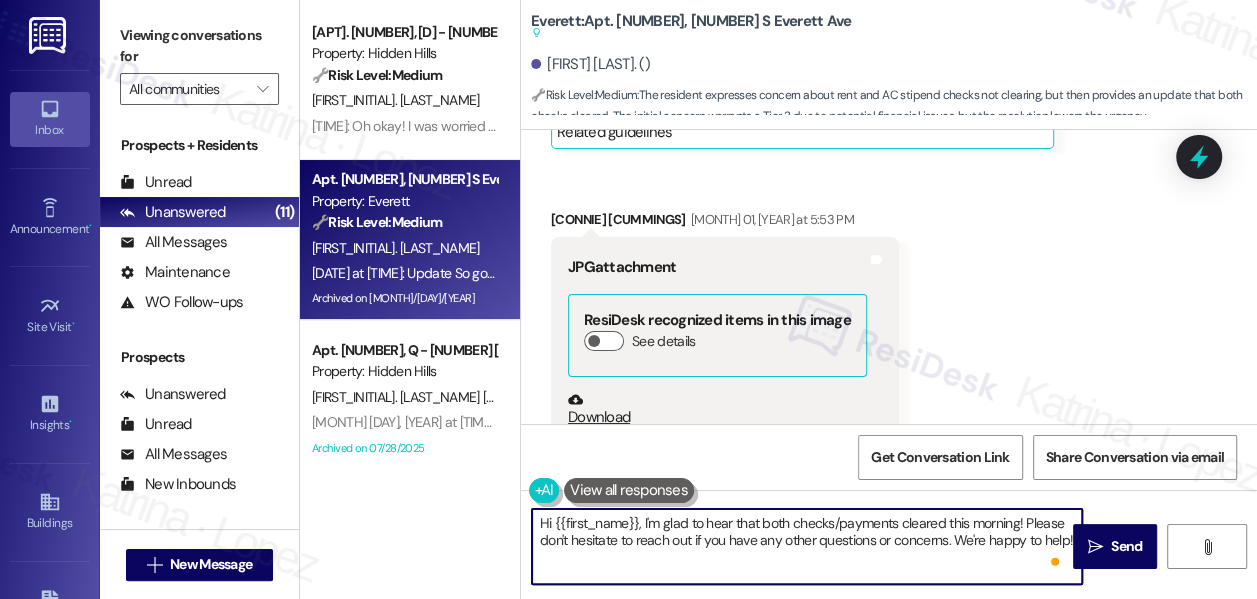 click on "Hi {{first_name}}, I'm glad to hear that both checks/payments cleared this morning! Please don't hesitate to reach out if you have any other questions or concerns. We're happy to help!" at bounding box center [807, 546] 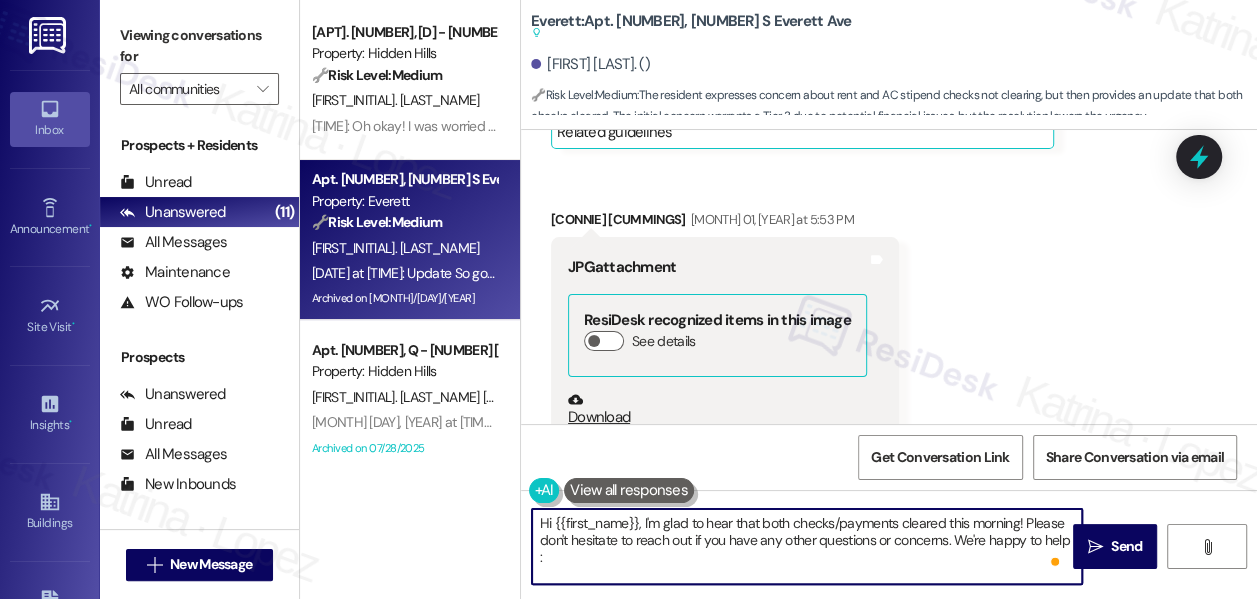 type on "Hi {{first_name}}, I'm glad to hear that both checks/payments cleared this morning! Please don't hesitate to reach out if you have any other questions or concerns. We're happy to help :)" 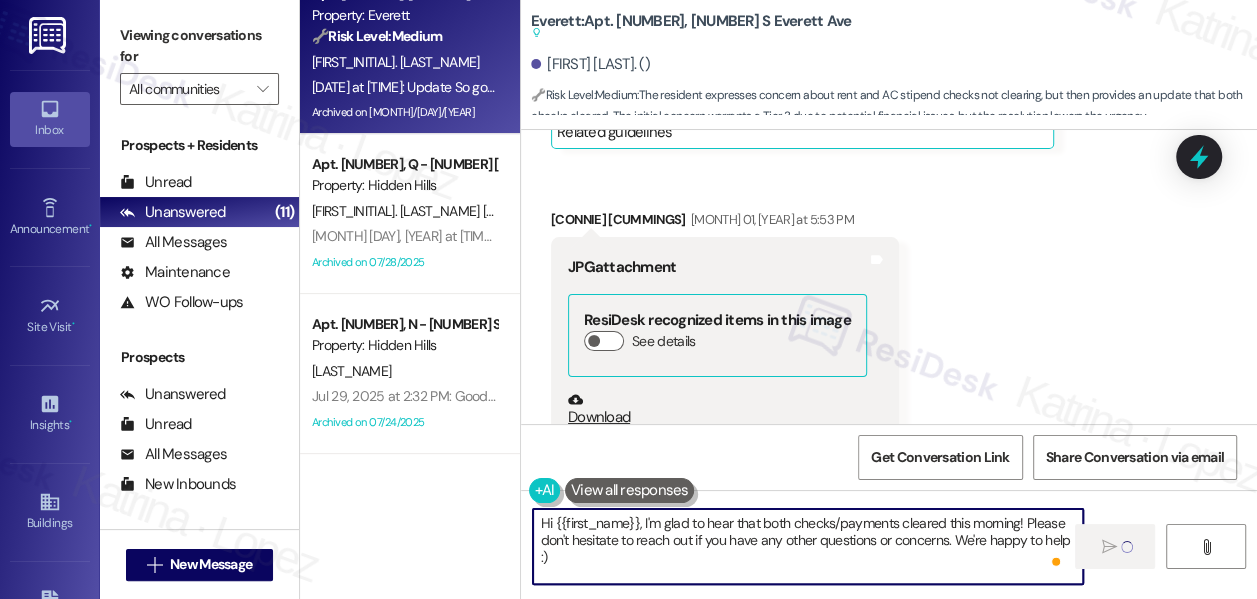 scroll, scrollTop: 363, scrollLeft: 0, axis: vertical 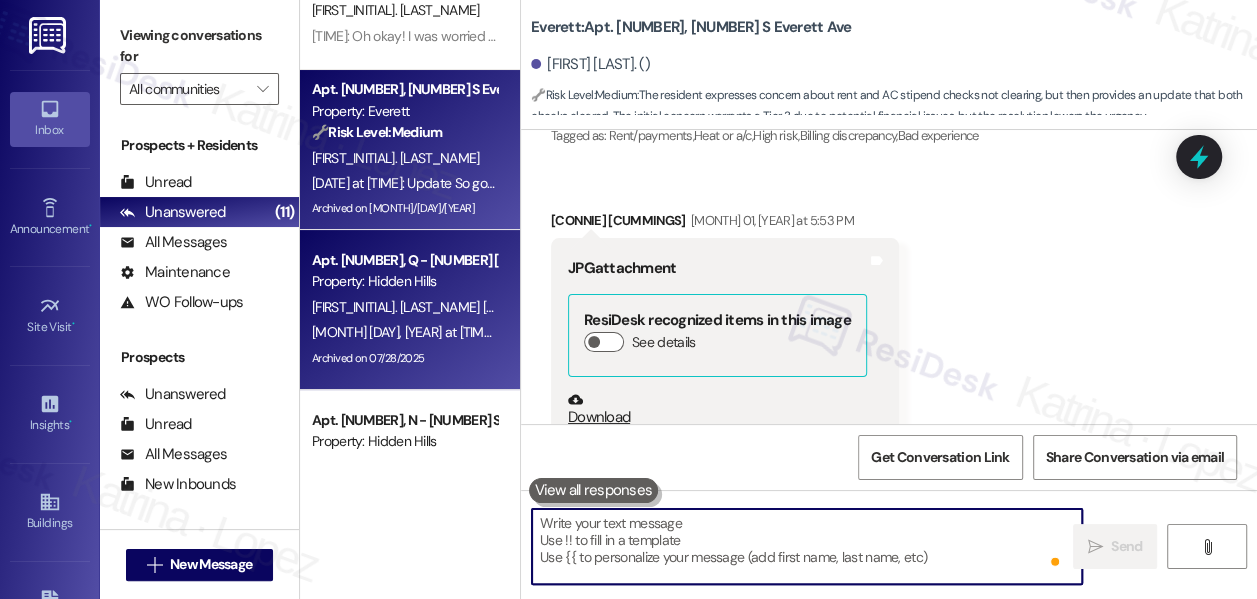 type 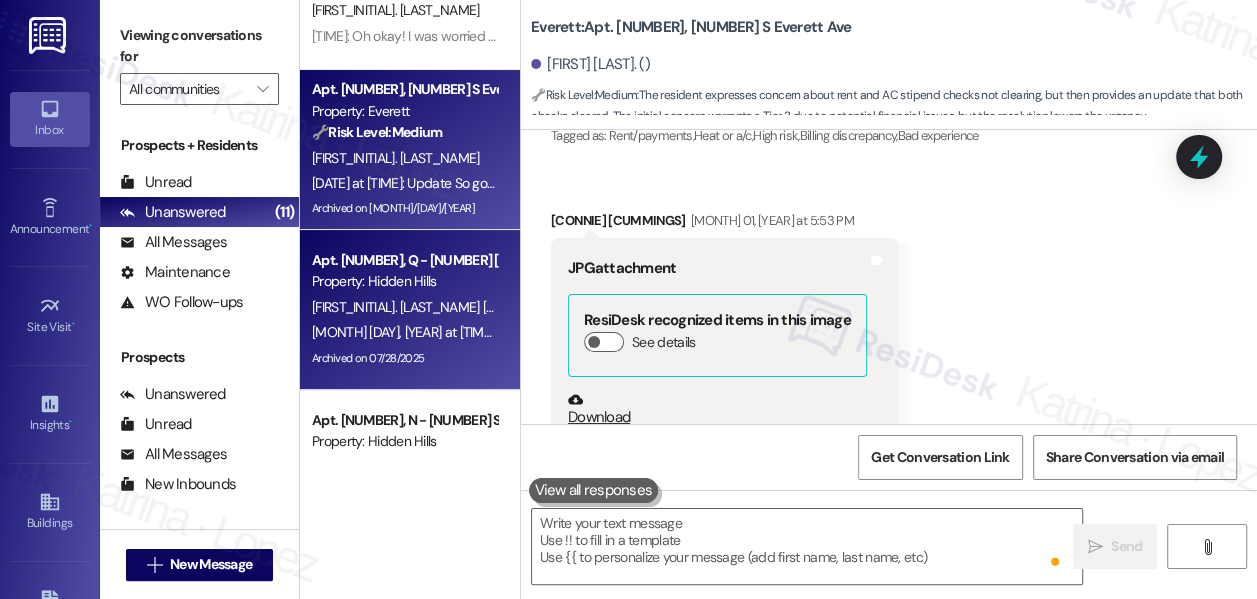 click on "[DATE] at [TIME]: Good afternoon! Don't forget that our Ice Cream Social is TONIGHT from [TIME] to [TIME]! Due to extreme temperatures, we will be serving the ice cream out of the model apartment which is located directly next to the leasing office.  Come and enjoy a variety of delicious ice cream flavors, fun toppings, and great company!  This is a wonderful opportunity to meet new neighbors or catch up with familiar faces.  We look forward to seeing you there!   [DATE] at [TIME]: Good afternoon! Don't forget that our Ice Cream Social is TONIGHT from [TIME] to [TIME]! Due to extreme temperatures, we will be serving the ice cream out of the model apartment which is located directly next to the leasing office.  Come and enjoy a variety of delicious ice cream flavors, fun toppings, and great company!  This is a wonderful opportunity to meet new neighbors or catch up with familiar faces.  We look forward to seeing you there!" at bounding box center (1694, 332) 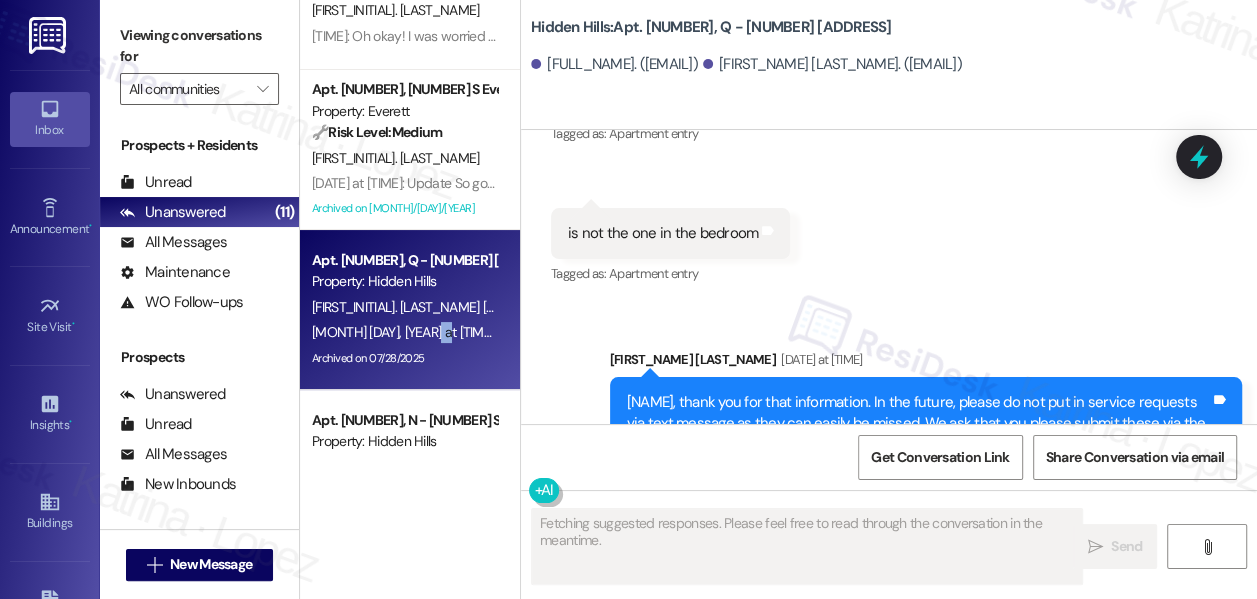scroll, scrollTop: 13383, scrollLeft: 0, axis: vertical 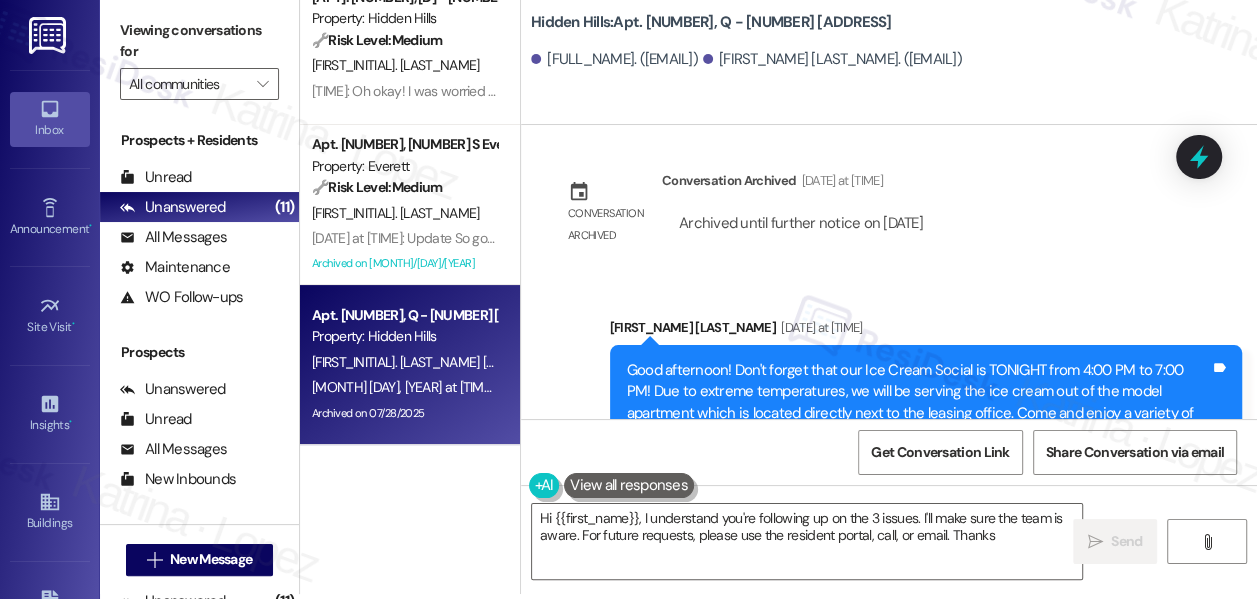 type on "Hi [FIRST_NAME], I understand you're following up on the 3 issues. I'll make sure the team is aware. For future requests, please use the resident portal, call, or email. Thanks!" 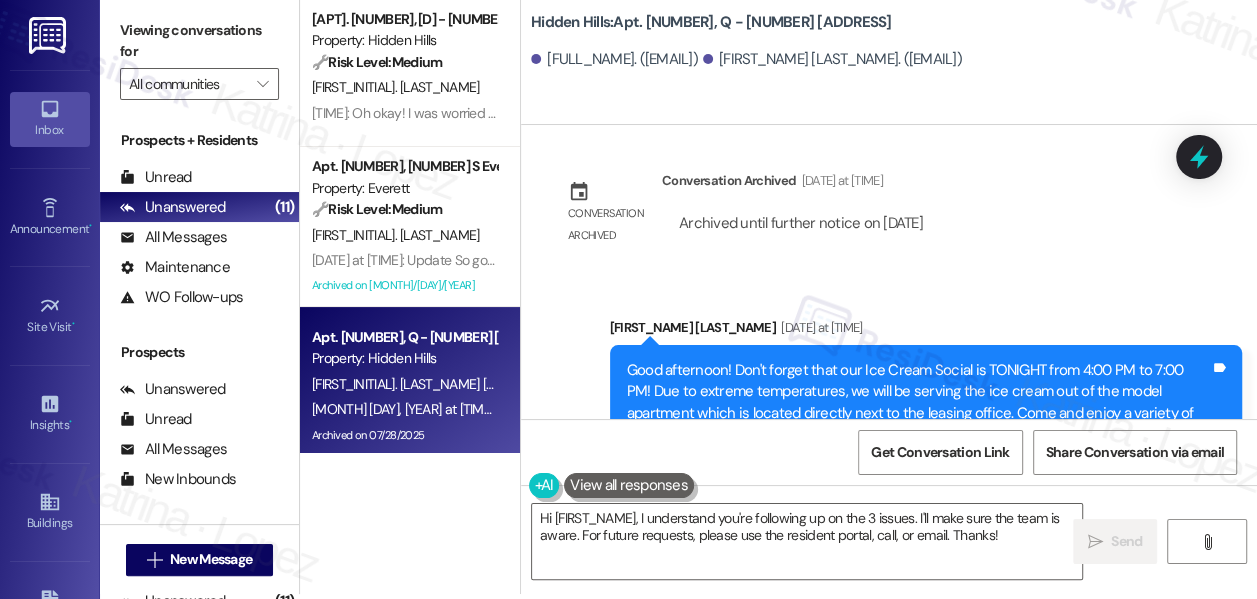 scroll, scrollTop: 0, scrollLeft: 0, axis: both 